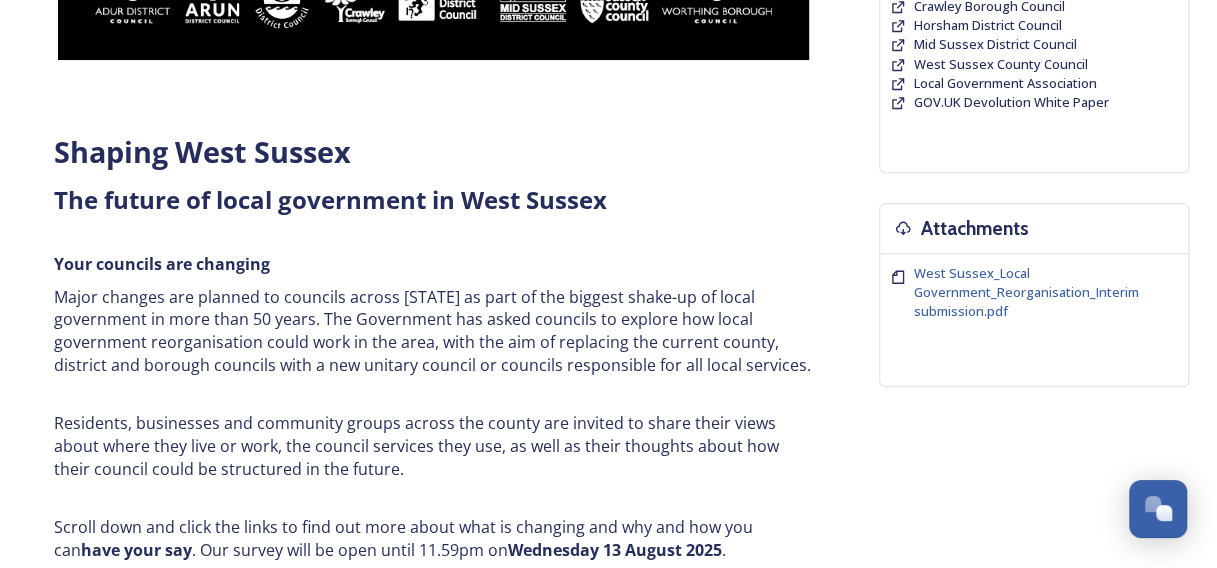 scroll, scrollTop: 0, scrollLeft: 0, axis: both 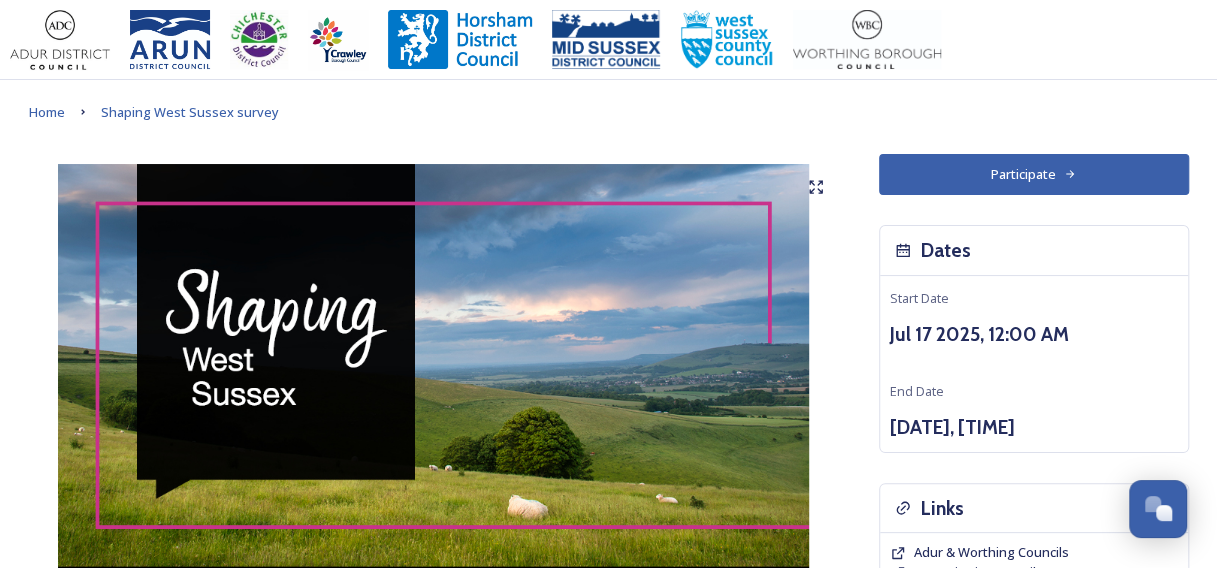 click on "Participate" at bounding box center [1034, 174] 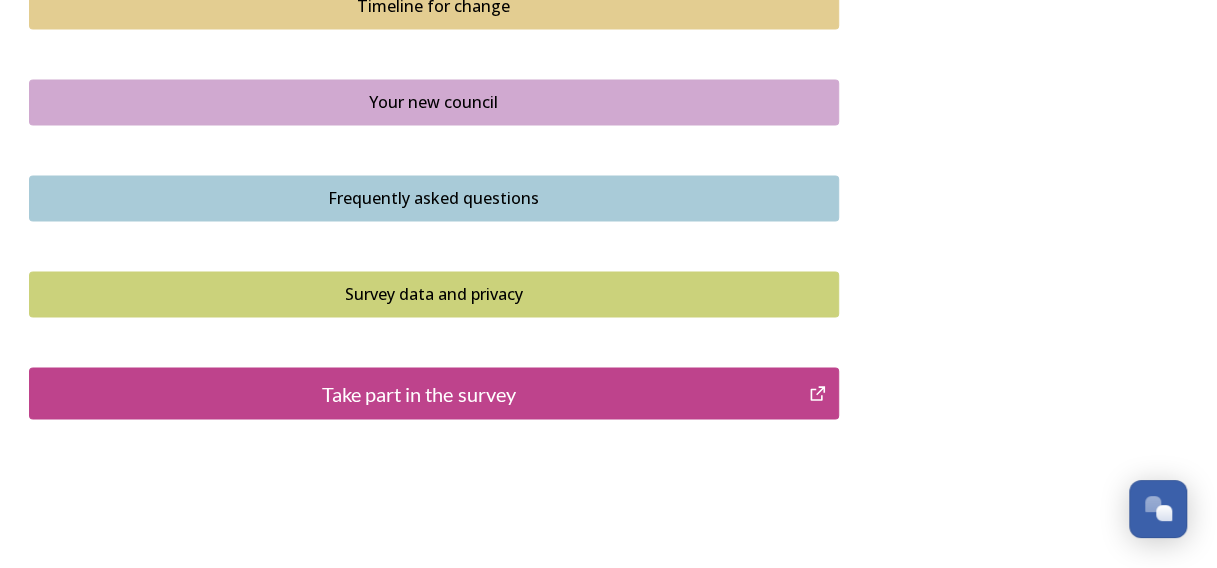 scroll, scrollTop: 1514, scrollLeft: 0, axis: vertical 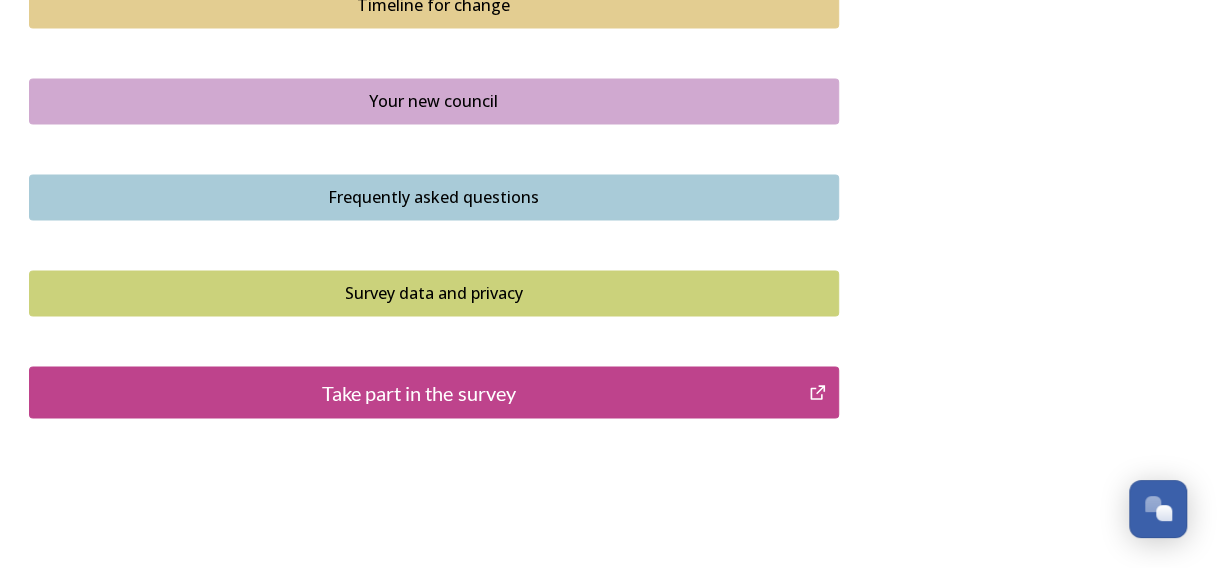 click on "Survey data and privacy" at bounding box center (434, 293) 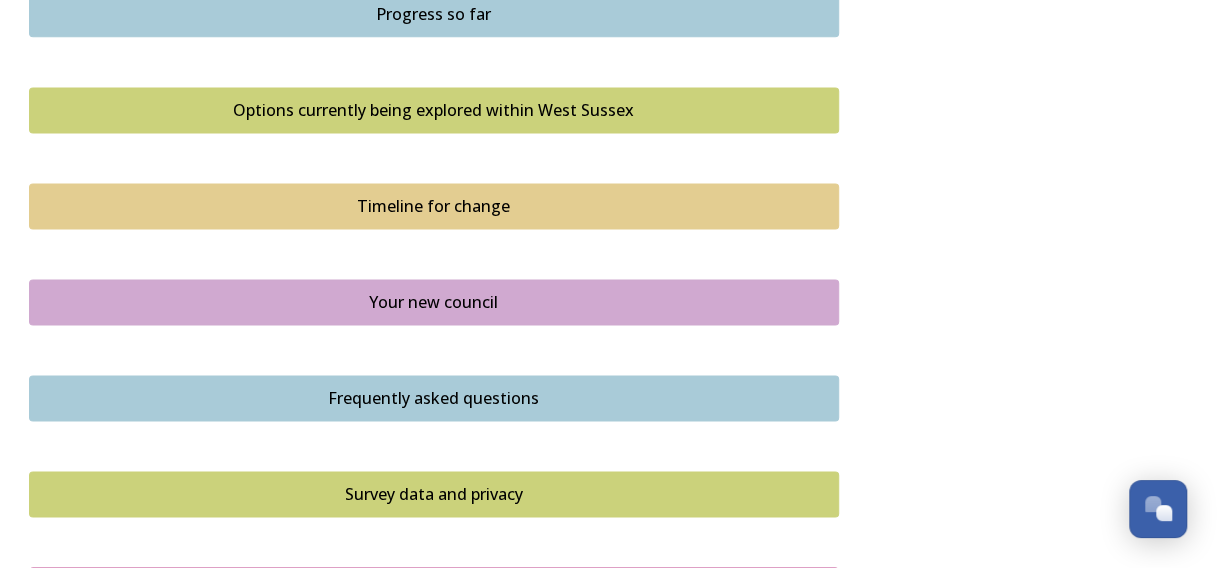 scroll, scrollTop: 1350, scrollLeft: 0, axis: vertical 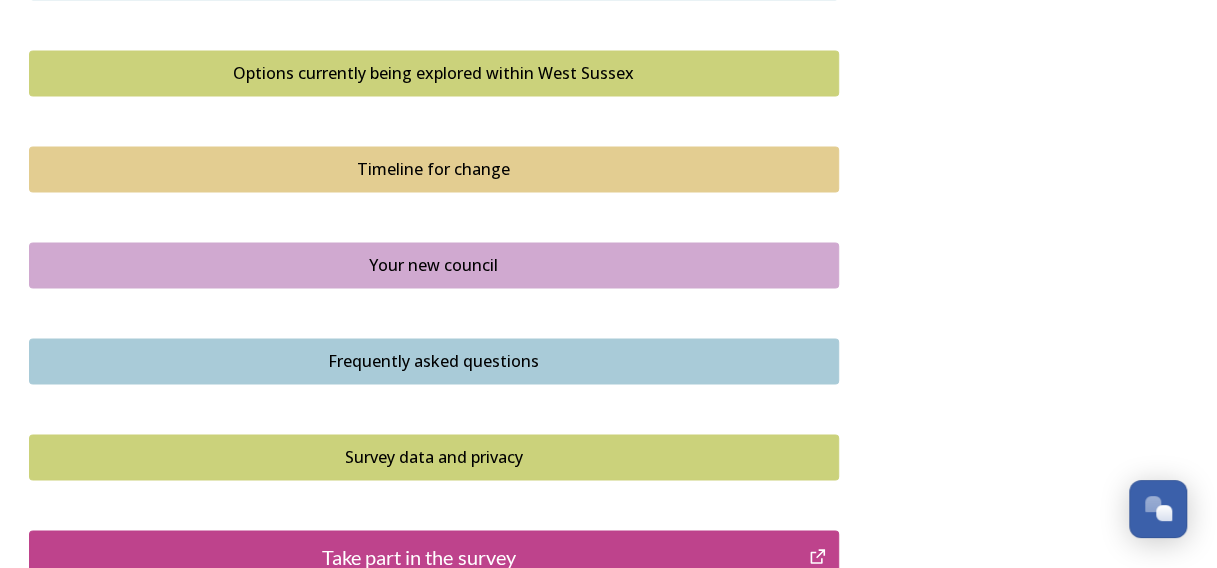 click on "Frequently asked questions" at bounding box center [434, 361] 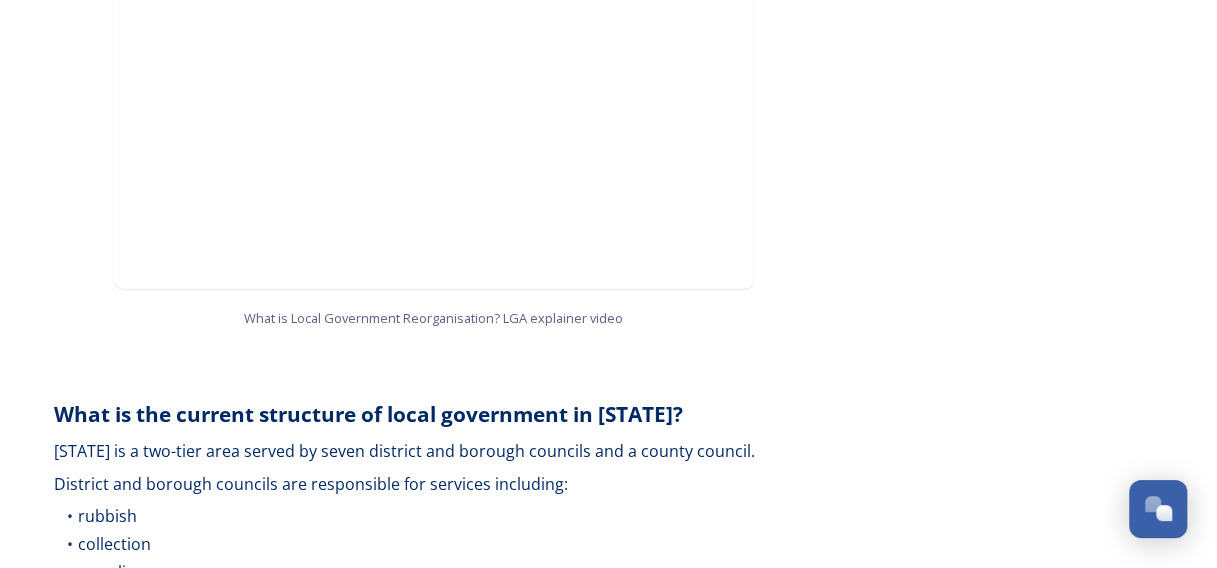scroll, scrollTop: 2444, scrollLeft: 0, axis: vertical 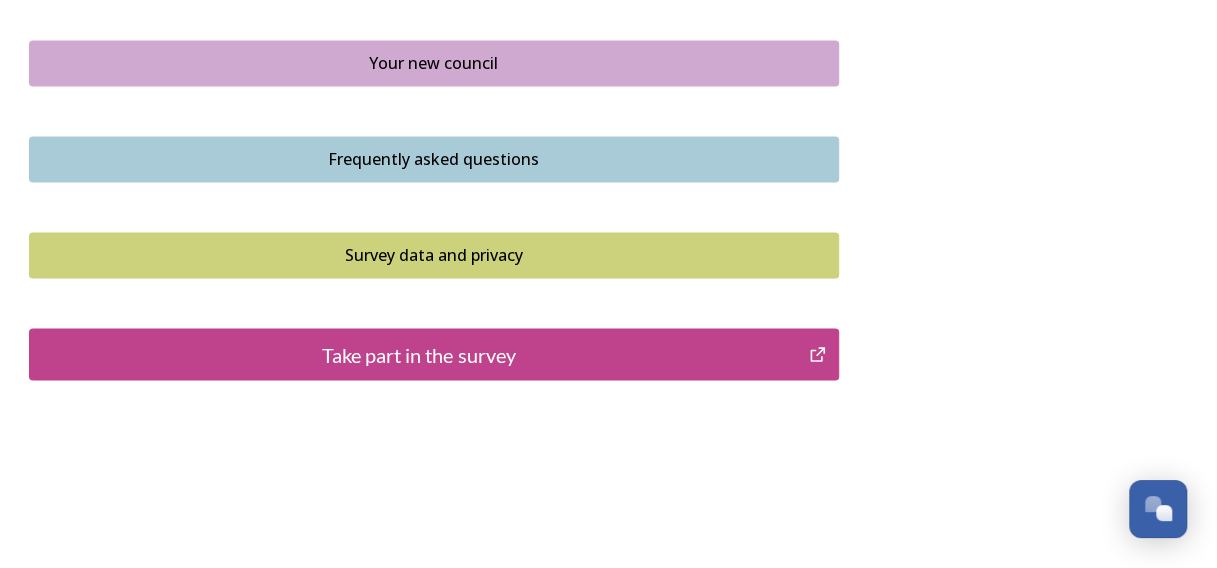 click on "Frequently asked questions" at bounding box center [434, 159] 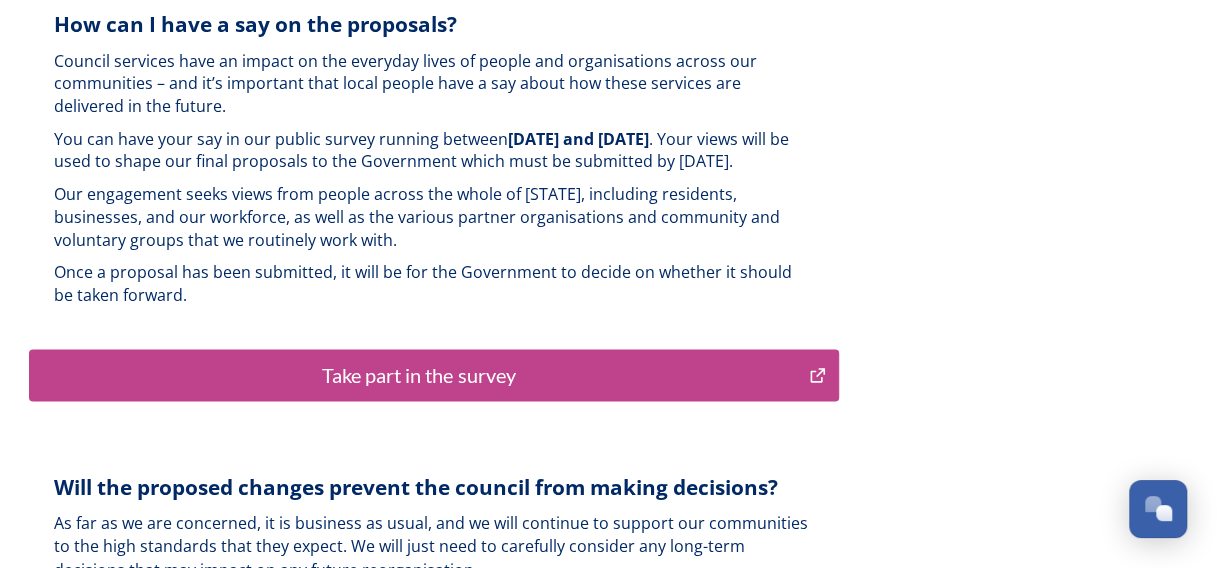 scroll, scrollTop: 4926, scrollLeft: 0, axis: vertical 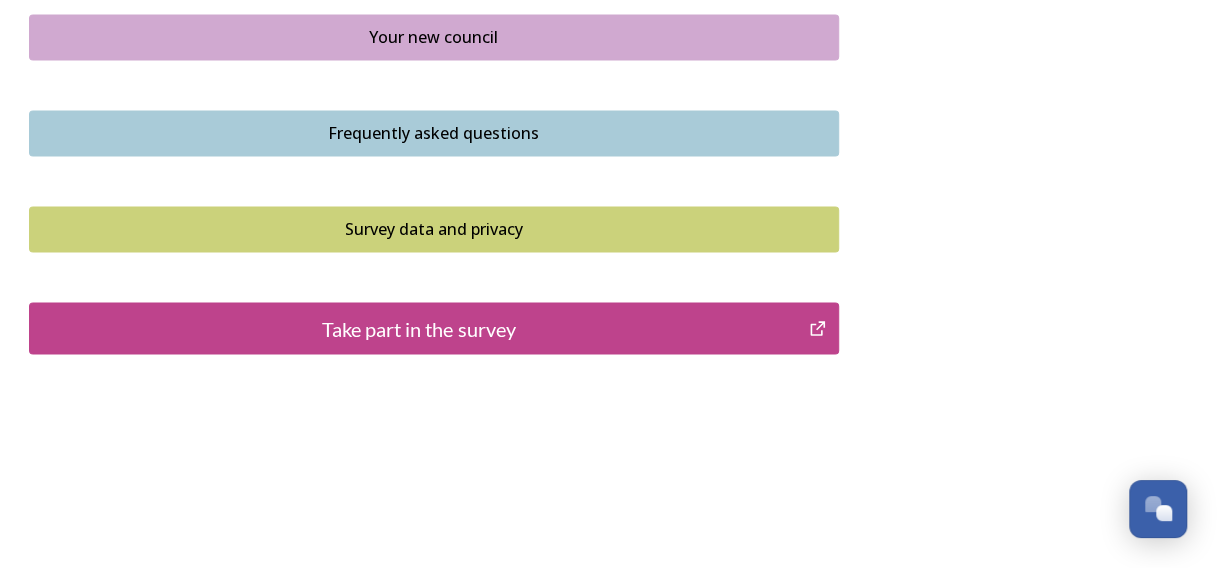 click on "Take part in the survey" at bounding box center [419, 328] 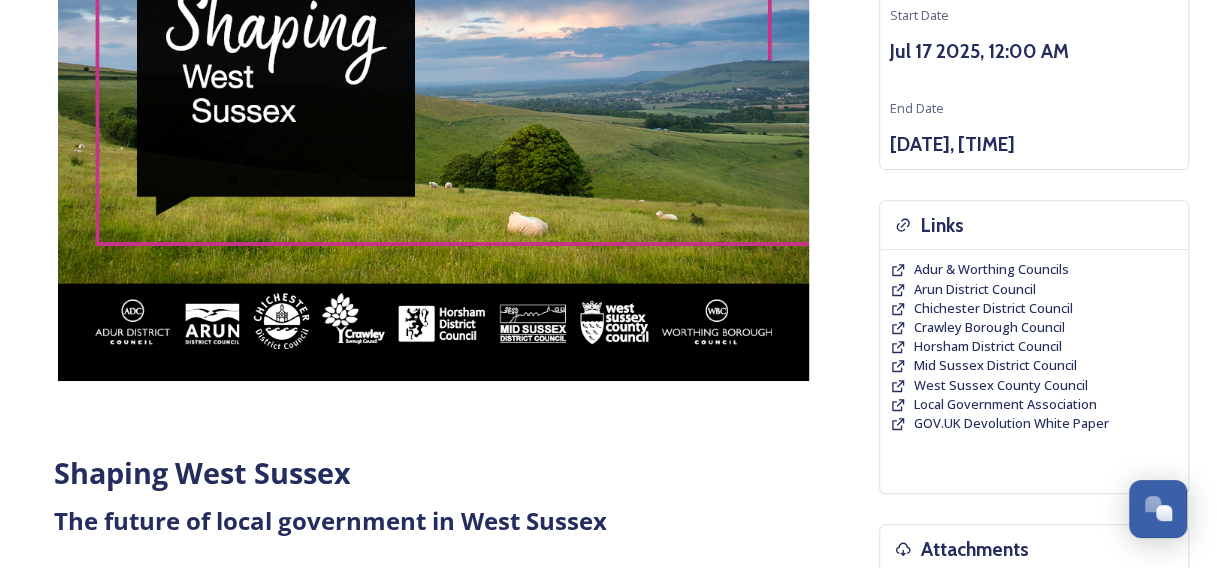 scroll, scrollTop: 290, scrollLeft: 0, axis: vertical 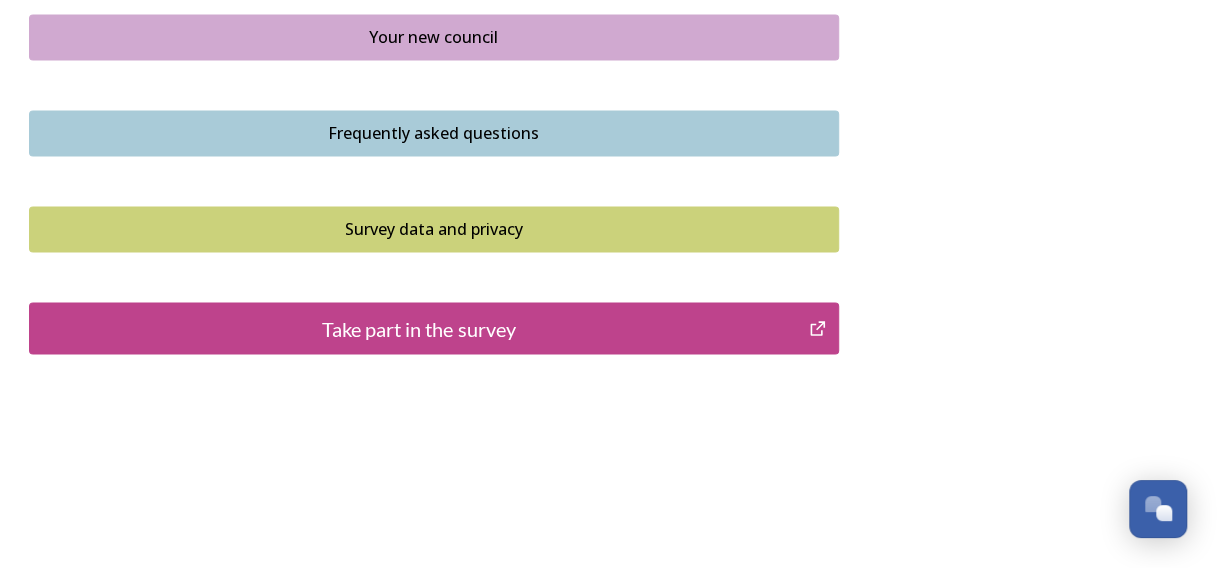 click on "Take part in the survey" at bounding box center [419, 328] 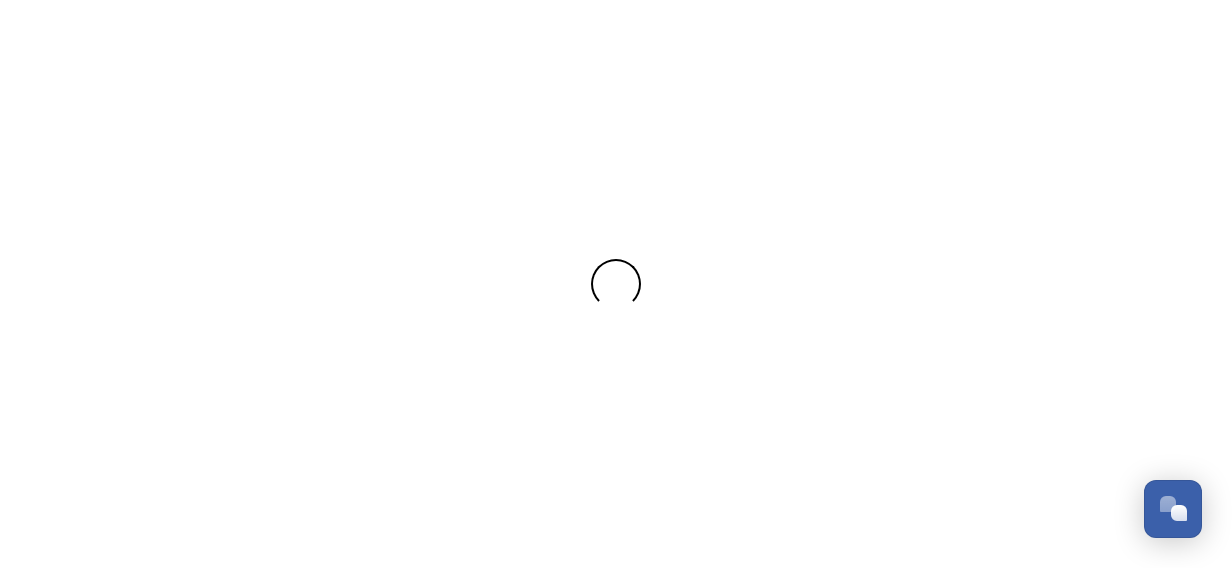 scroll, scrollTop: 0, scrollLeft: 0, axis: both 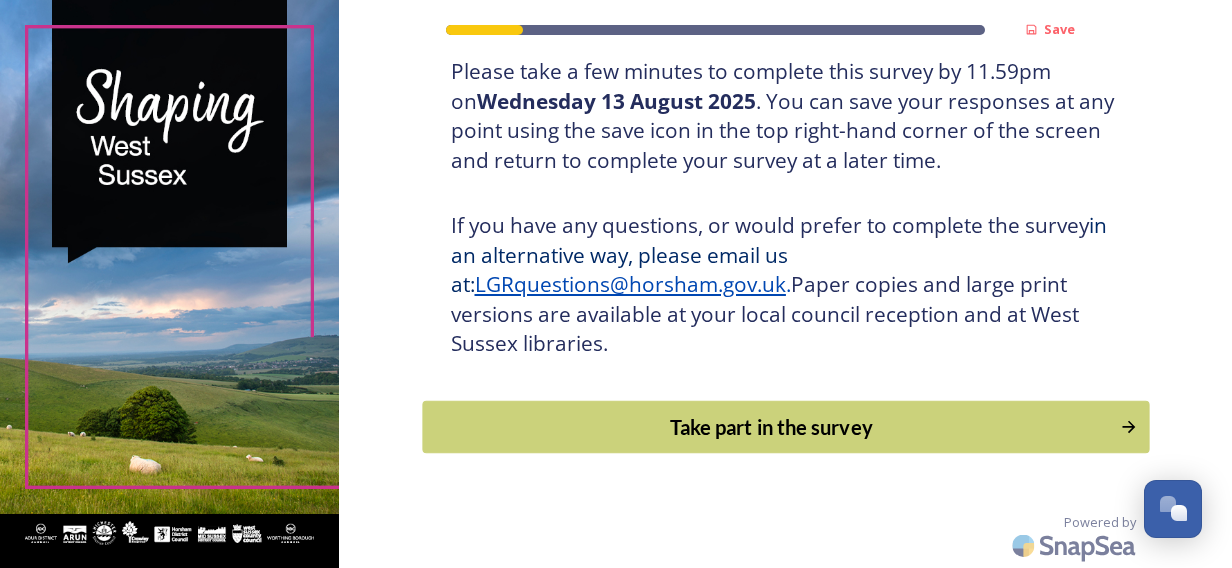 click on "Take part in the survey" at bounding box center [771, 427] 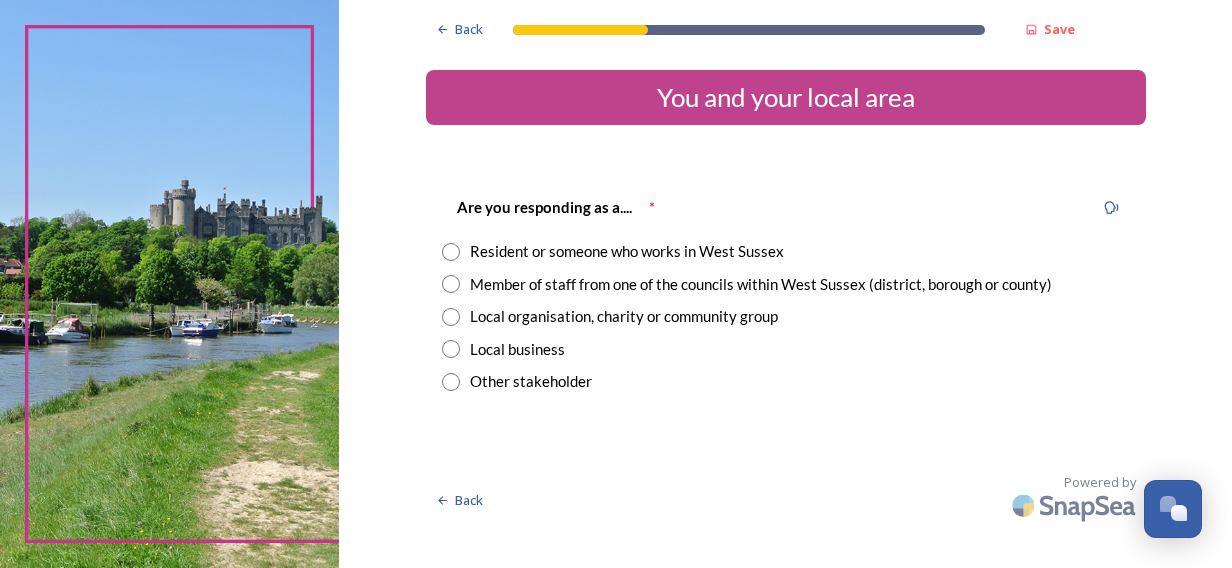 click on "Resident or someone who works in West Sussex" at bounding box center (627, 251) 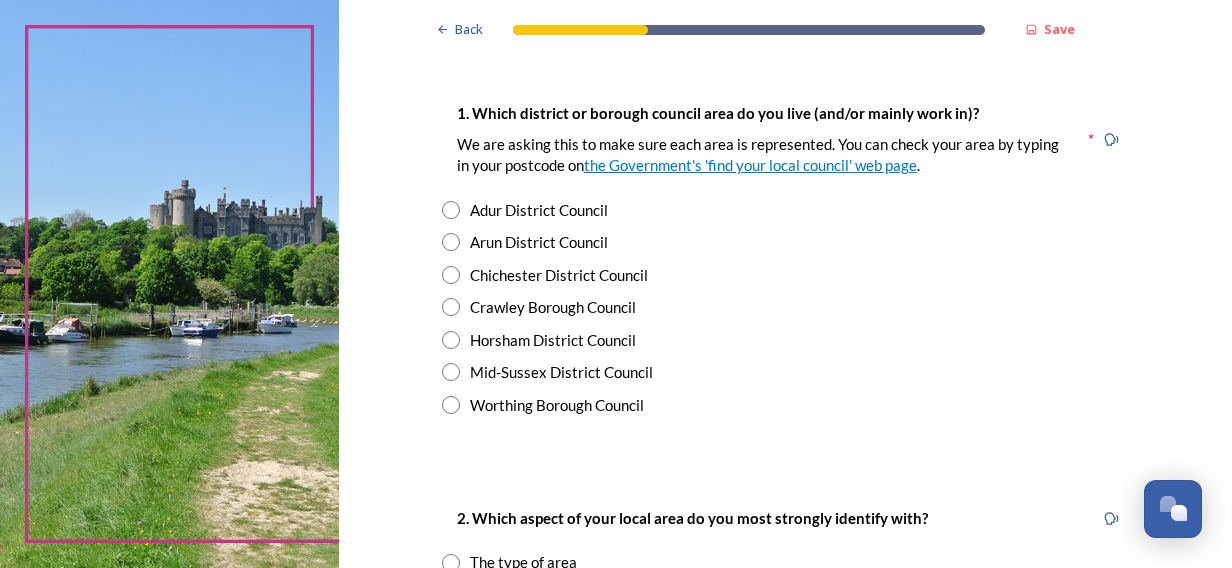 scroll, scrollTop: 383, scrollLeft: 0, axis: vertical 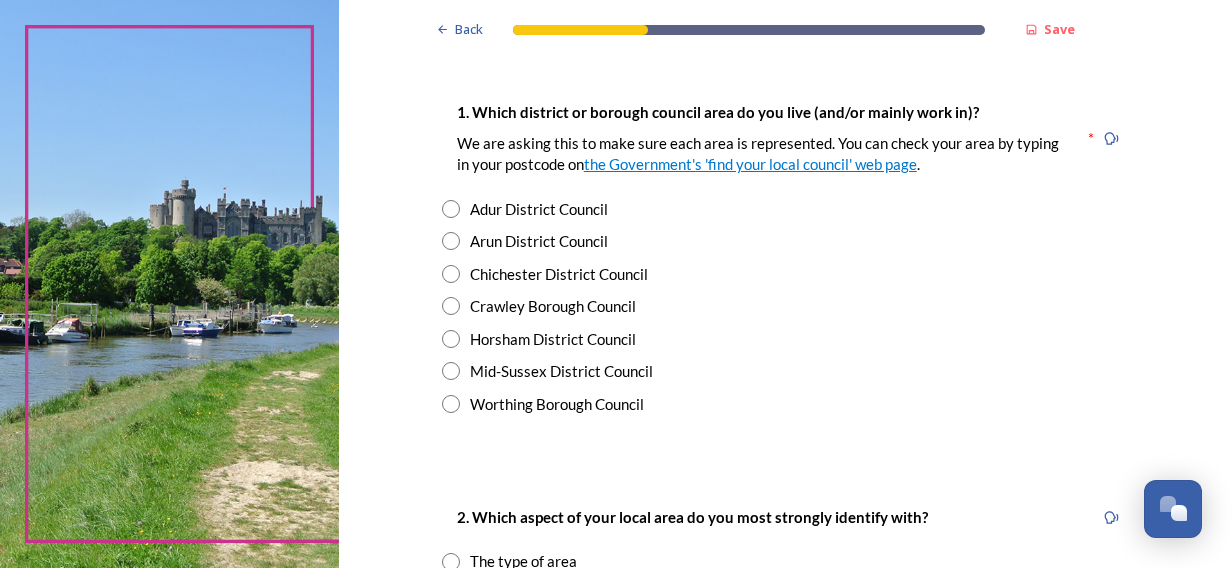 click on "Arun District Council" at bounding box center [786, 241] 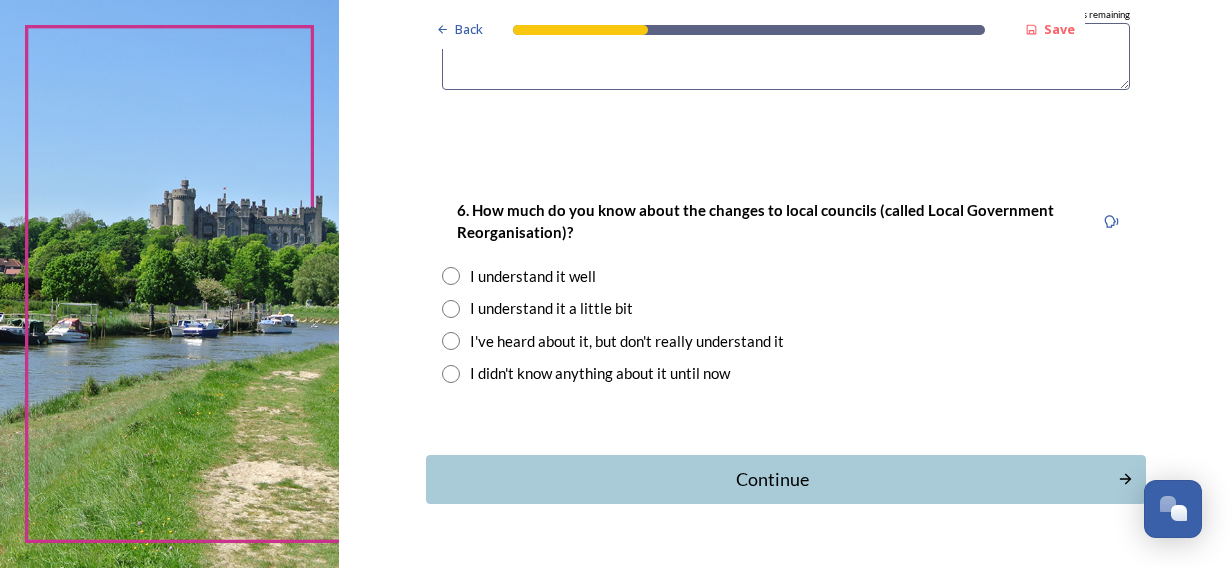 scroll, scrollTop: 1786, scrollLeft: 0, axis: vertical 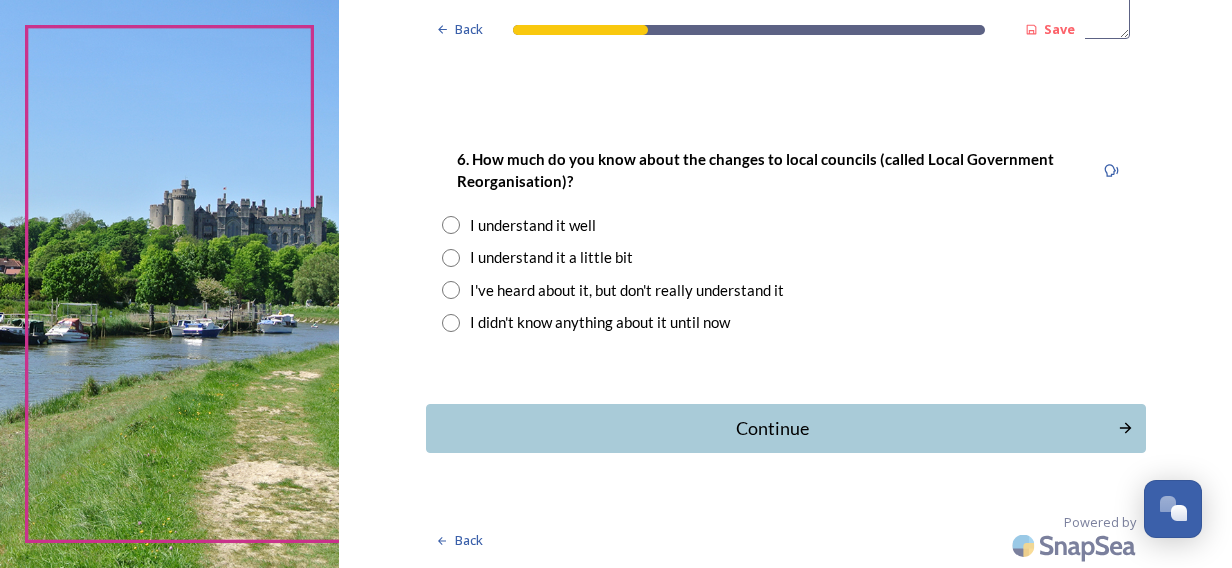 click on "I understand it well" at bounding box center [533, 225] 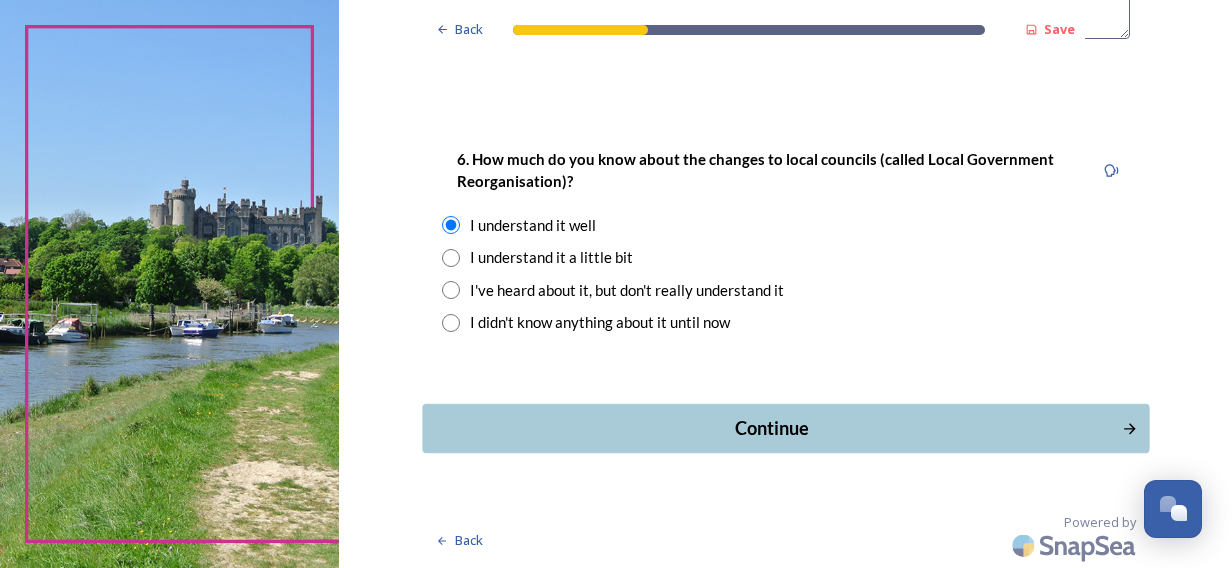 click on "Continue" at bounding box center (771, 428) 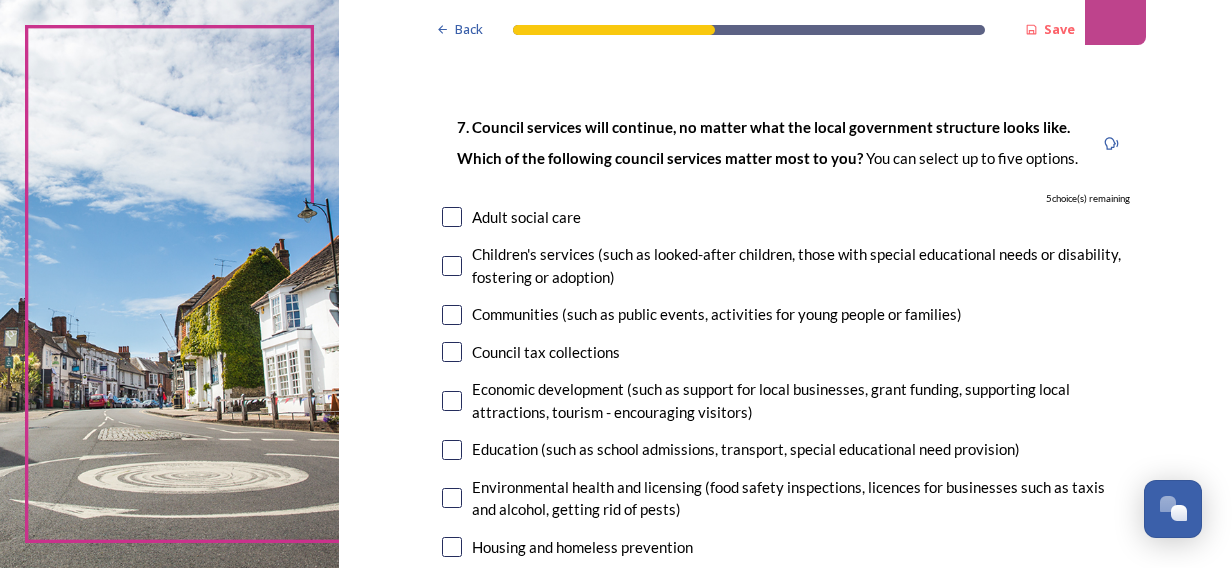 scroll, scrollTop: 104, scrollLeft: 0, axis: vertical 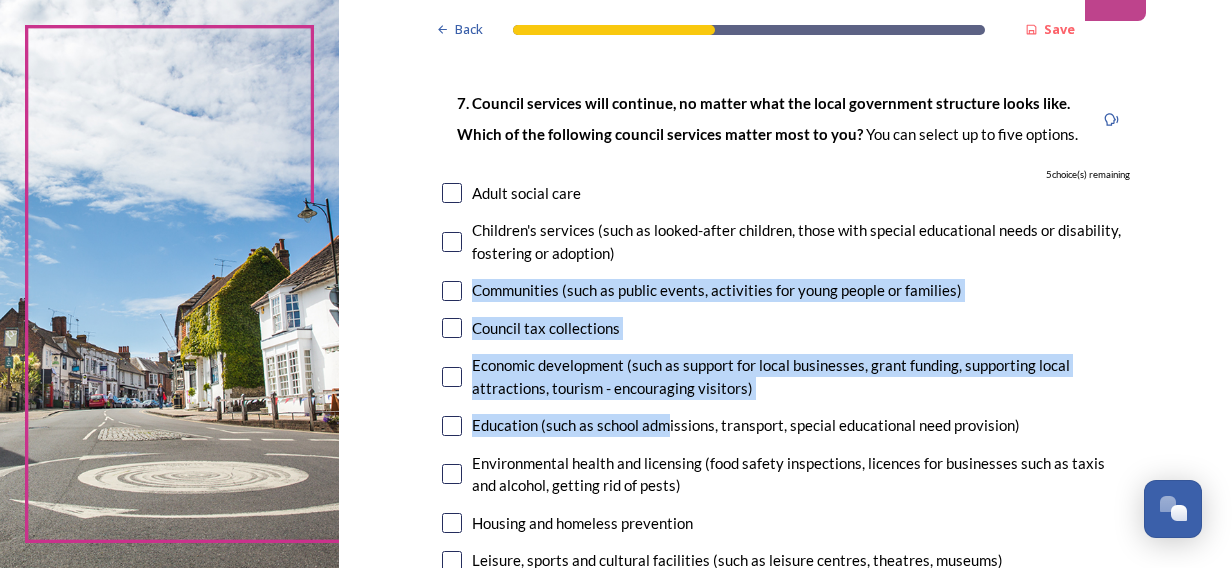 drag, startPoint x: 656, startPoint y: 420, endPoint x: 621, endPoint y: 243, distance: 180.42728 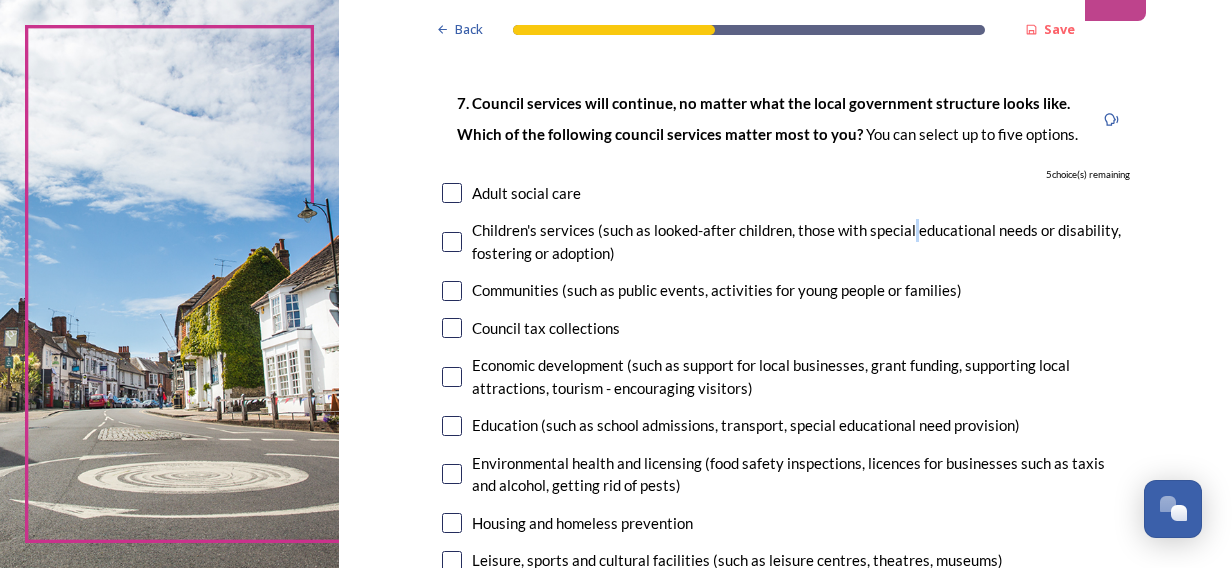 drag, startPoint x: 621, startPoint y: 243, endPoint x: 906, endPoint y: 209, distance: 287.0209 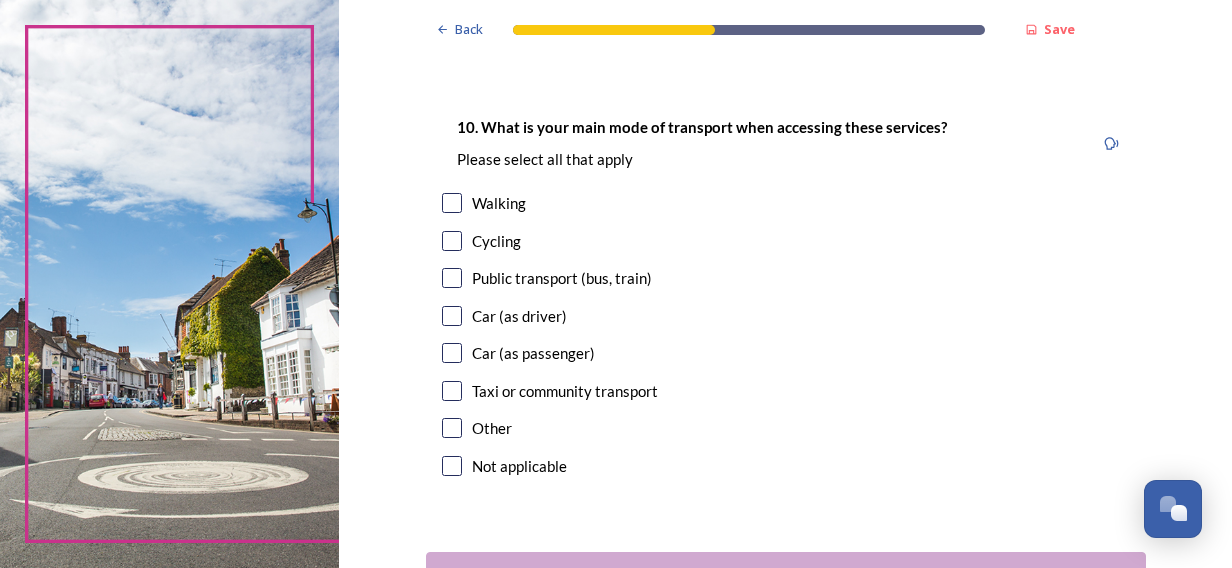 scroll, scrollTop: 1963, scrollLeft: 0, axis: vertical 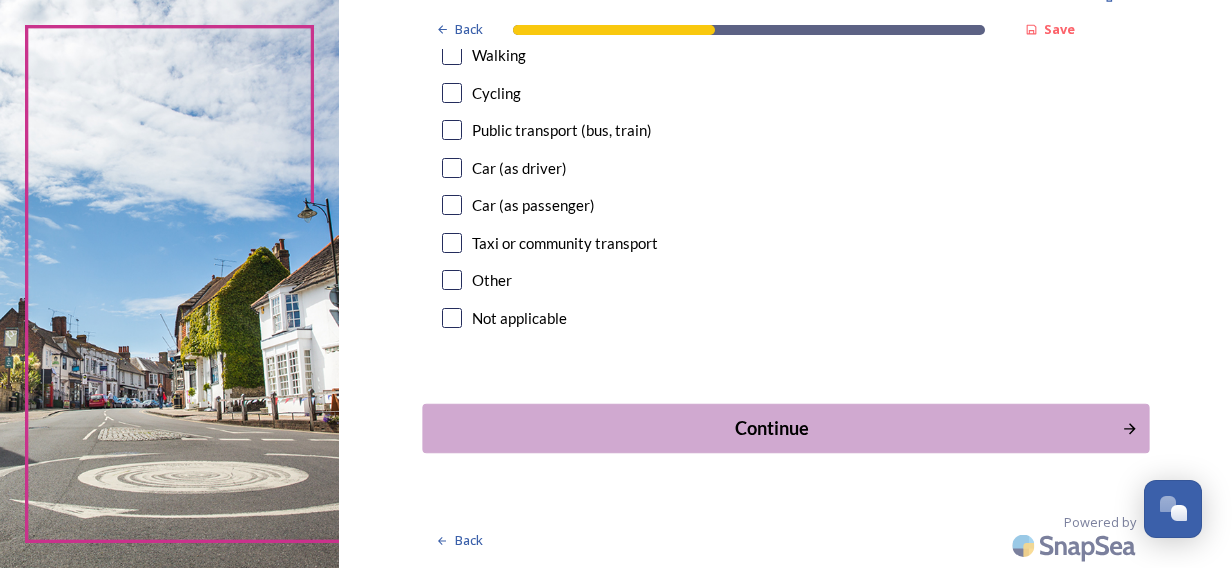 click on "Continue" at bounding box center (785, 428) 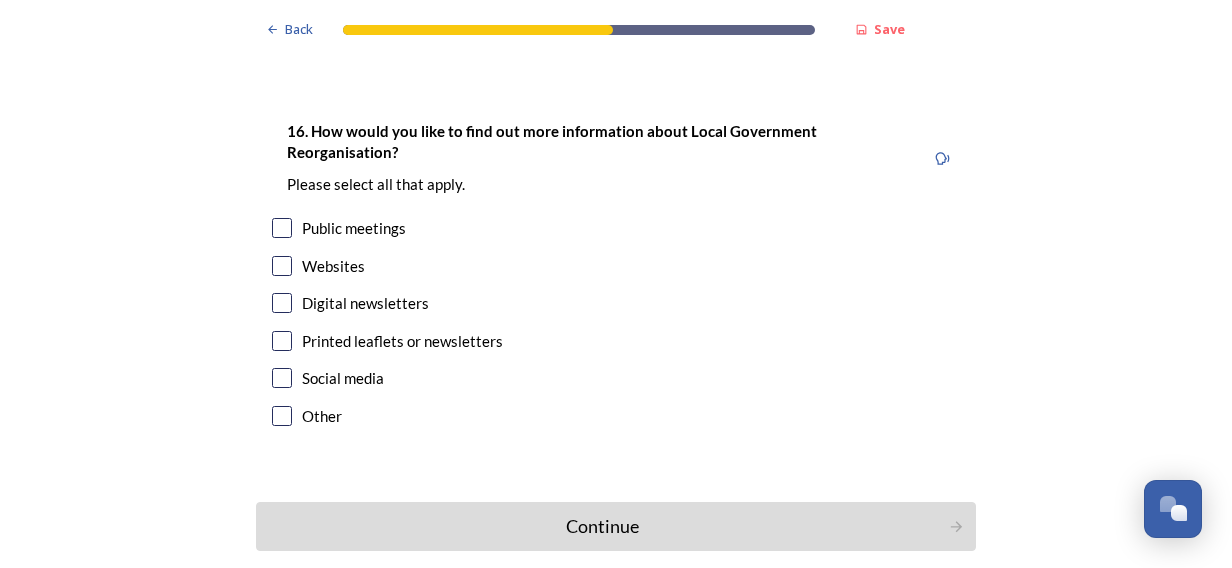 scroll, scrollTop: 5568, scrollLeft: 0, axis: vertical 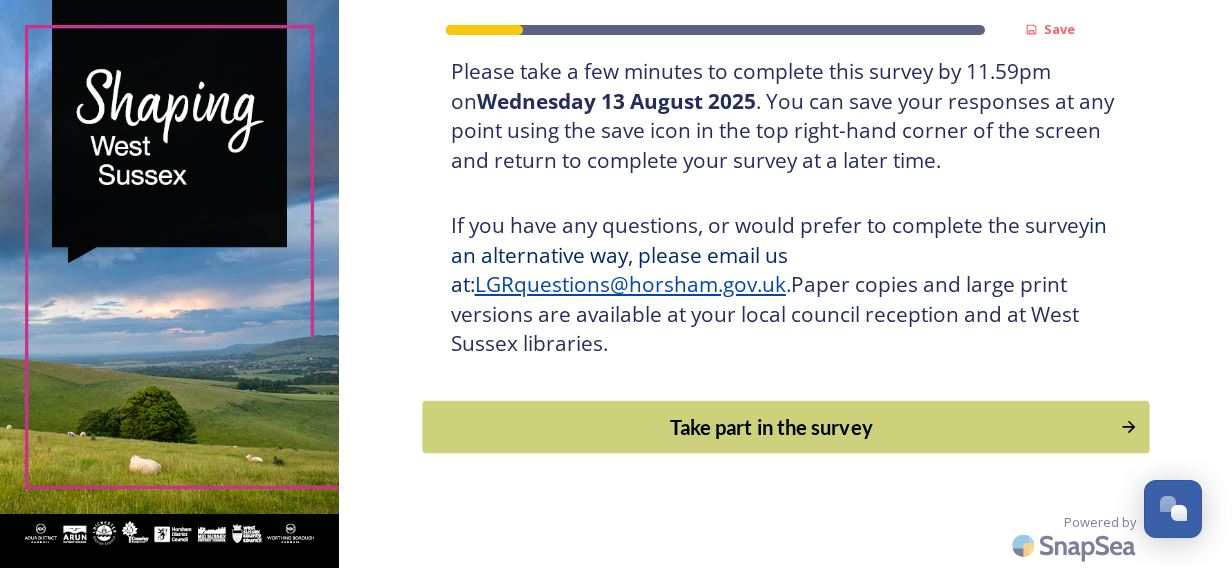 click on "Take part in the survey" at bounding box center [771, 427] 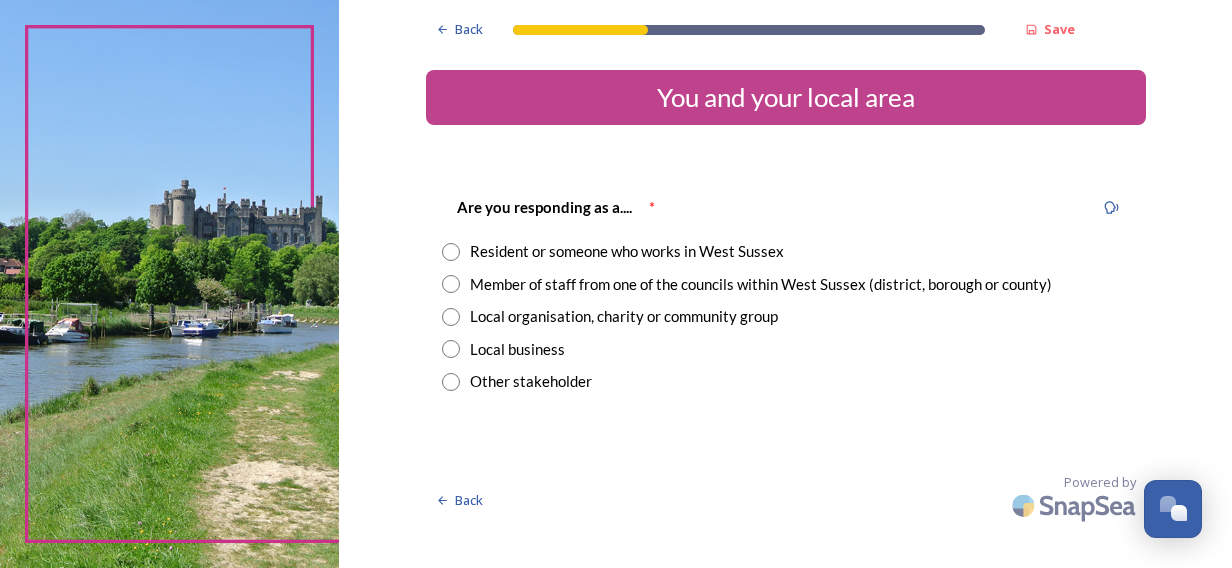 click on "Member of staff from one of the councils within West Sussex (district, borough or county)" at bounding box center (761, 284) 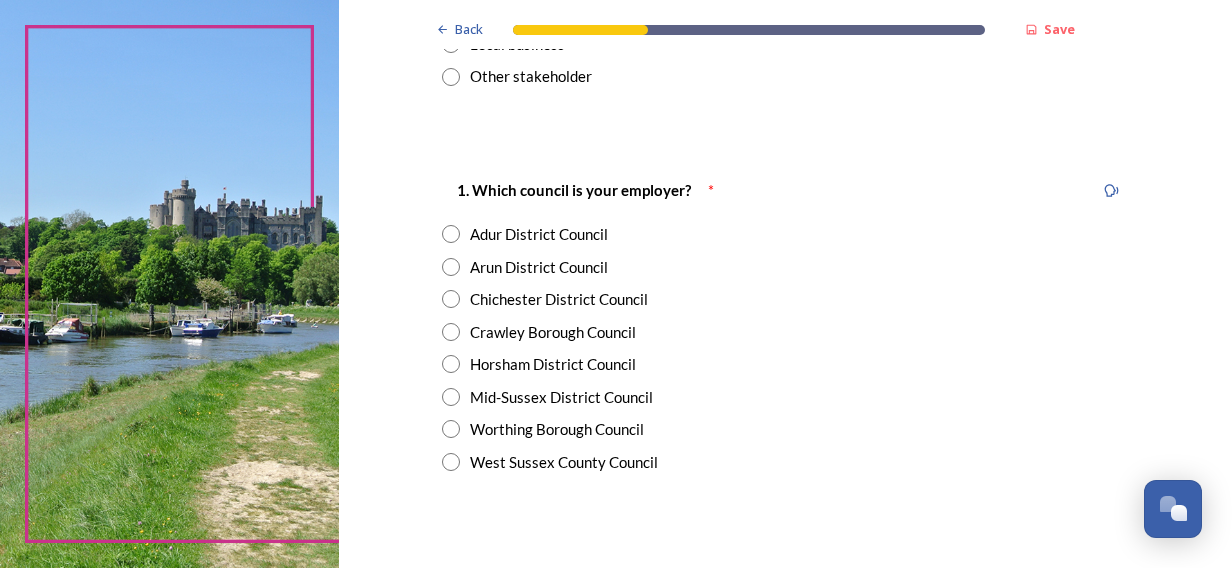 click on "West Sussex County Council" at bounding box center [564, 462] 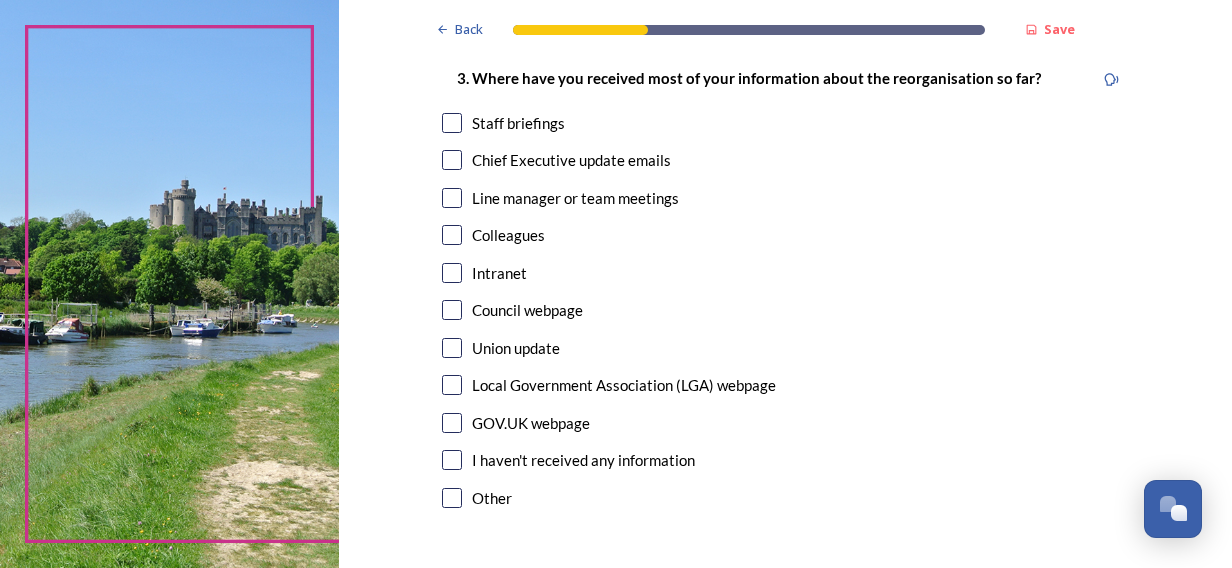 scroll, scrollTop: 1237, scrollLeft: 0, axis: vertical 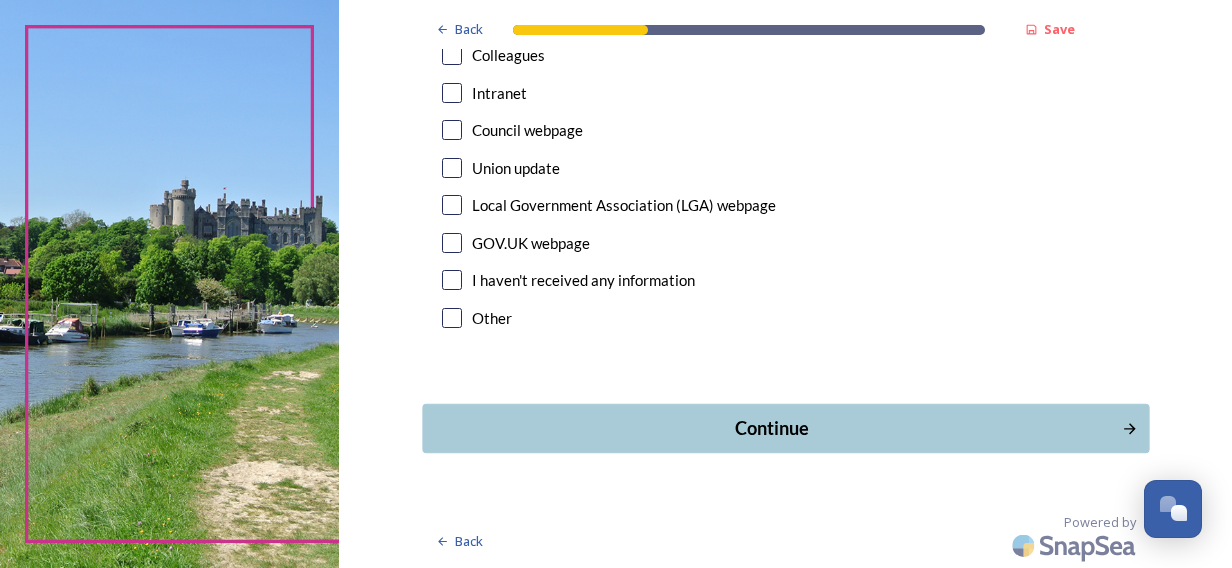 click on "Continue" at bounding box center [785, 428] 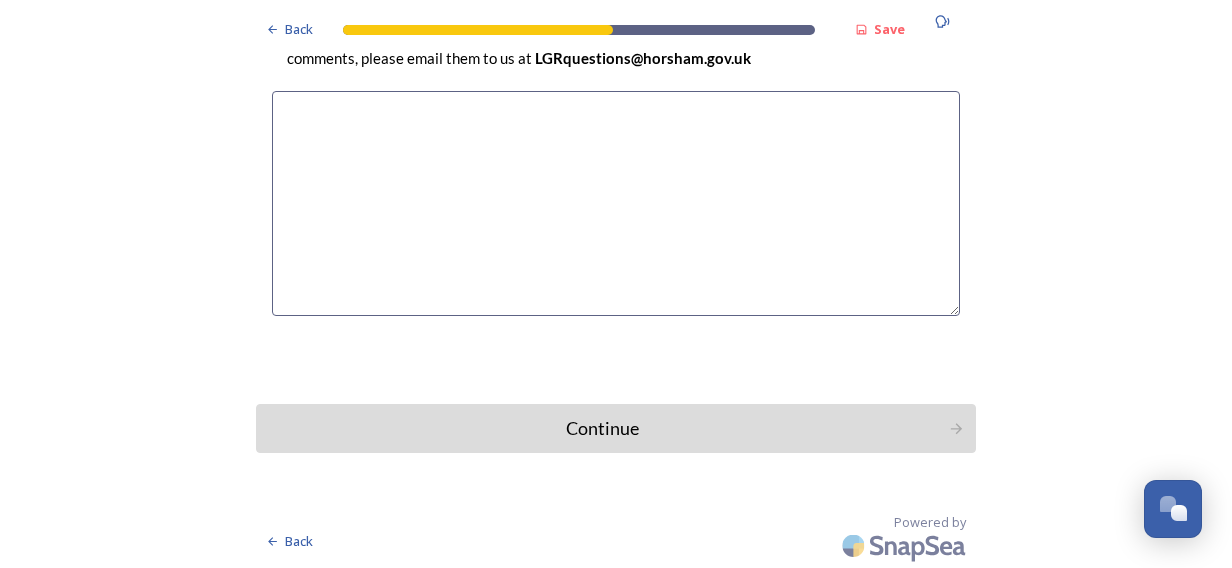 scroll, scrollTop: 5431, scrollLeft: 0, axis: vertical 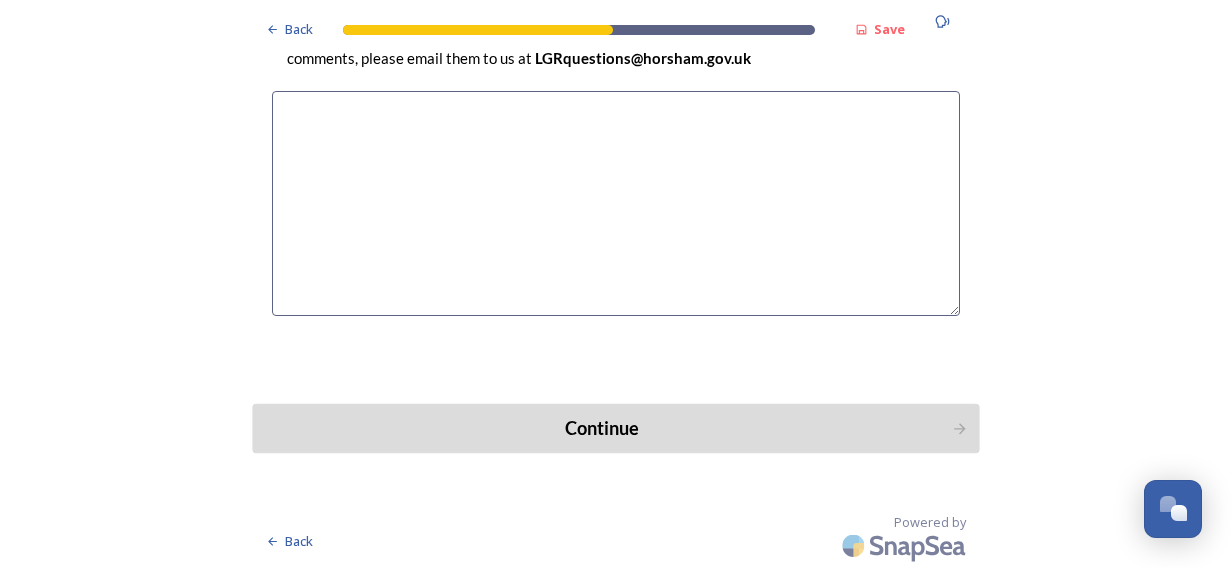 click on "Continue" at bounding box center [602, 428] 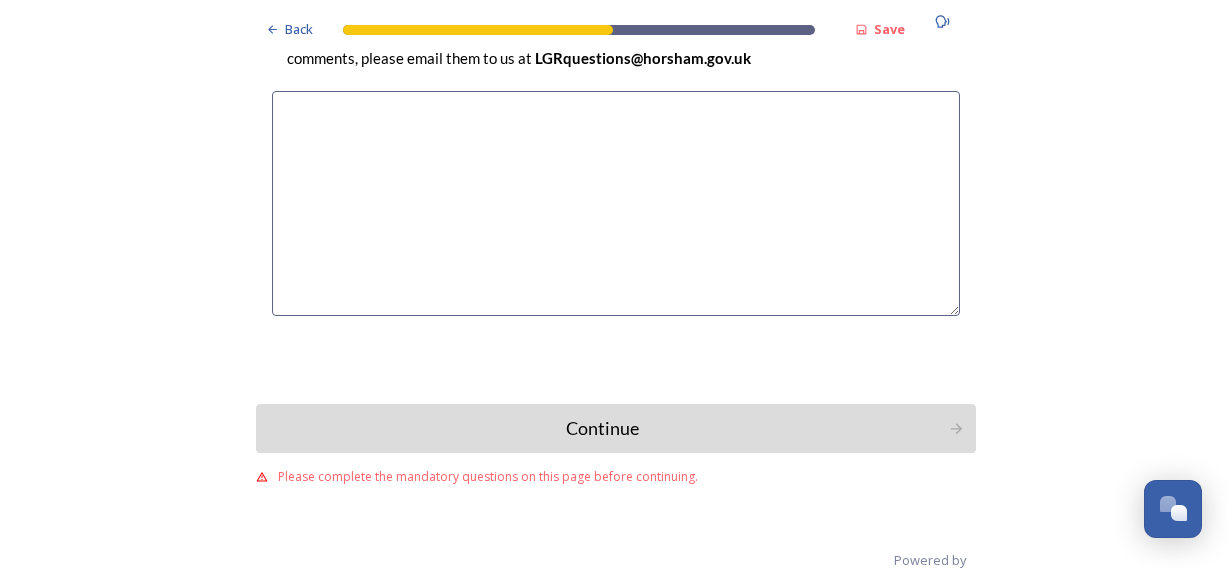 click on "Back Save Prioritising future services As explained on our  Shaping West Sussex hub , Local Government Reorganisation for West Sussex means that the county, district and borough councils will be replaced with one, or more than one, single-tier council (referred to as a unitary council) to deliver all your services.  Options currently being explored within West Sussex are detailed on our  hub , but map visuals can be found below. A single county unitary , bringing the County Council and all seven District and Borough Councils services together to form a new unitary council for West Sussex. Single unitary model (You can enlarge this map by clicking on the square expand icon in the top right of the image) Two unitary option, variation 1  -   one unitary combining Arun, Chichester and Worthing footprints and one unitary combining Adur, Crawley, Horsham, and Mid-Sussex footprints. Two unitary model variation 1 (You can enlarge this map by clicking on the square expand icon in the top right of the image) * Positive" at bounding box center [616, -2412] 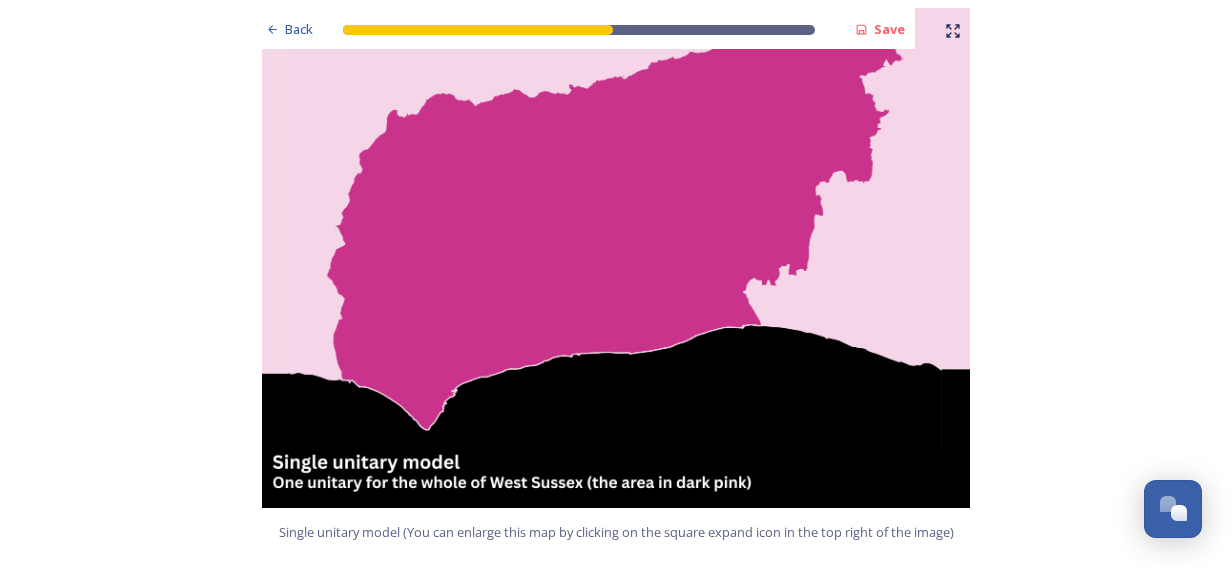 scroll, scrollTop: 747, scrollLeft: 0, axis: vertical 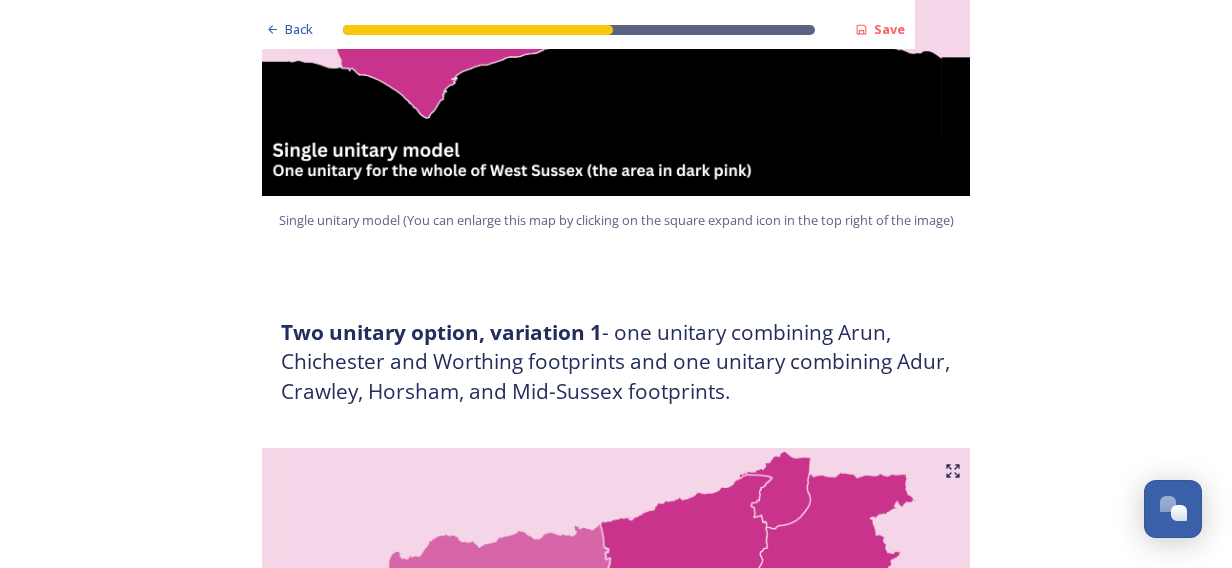 click on "Two unitary option, variation 1  -   one unitary combining Arun, Chichester and Worthing footprints and one unitary combining Adur, Crawley, Horsham, and Mid-Sussex footprints." at bounding box center [616, 362] 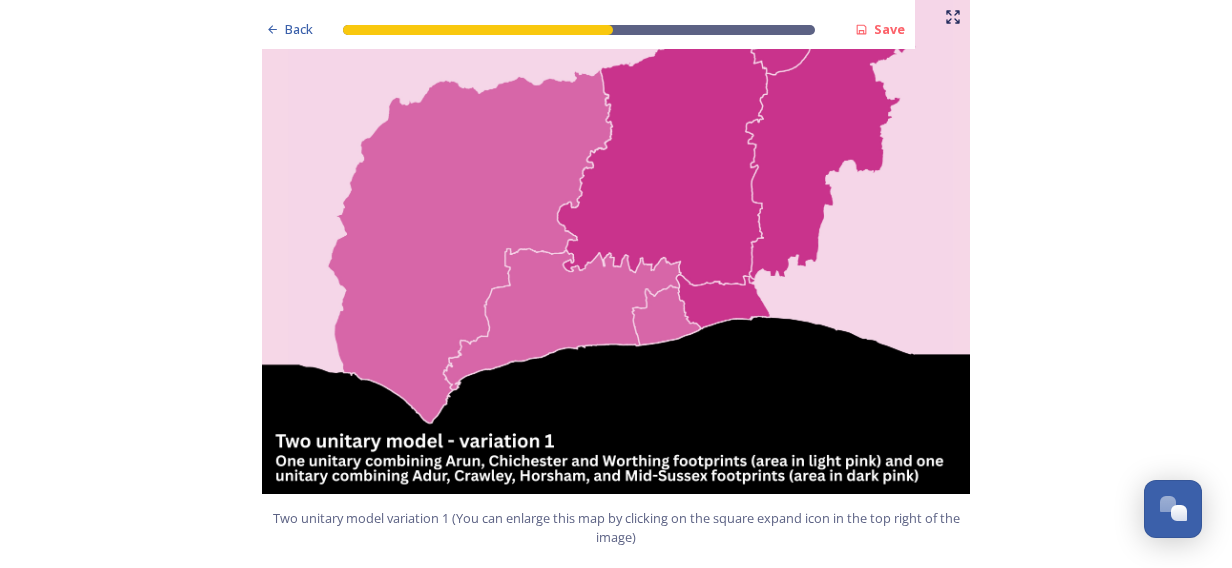 click on "Back Save Prioritising future services As explained on our  Shaping West Sussex hub , Local Government Reorganisation for West Sussex means that the county, district and borough councils will be replaced with one, or more than one, single-tier council (referred to as a unitary council) to deliver all your services.  Options currently being explored within West Sussex are detailed on our  hub , but map visuals can be found below. A single county unitary , bringing the County Council and all seven District and Borough Councils services together to form a new unitary council for West Sussex. Single unitary model (You can enlarge this map by clicking on the square expand icon in the top right of the image) Two unitary option, variation 1  -   one unitary combining Arun, Chichester and Worthing footprints and one unitary combining Adur, Crawley, Horsham, and Mid-Sussex footprints. Two unitary model variation 1 (You can enlarge this map by clicking on the square expand icon in the top right of the image) * Positive" at bounding box center [616, 1684] 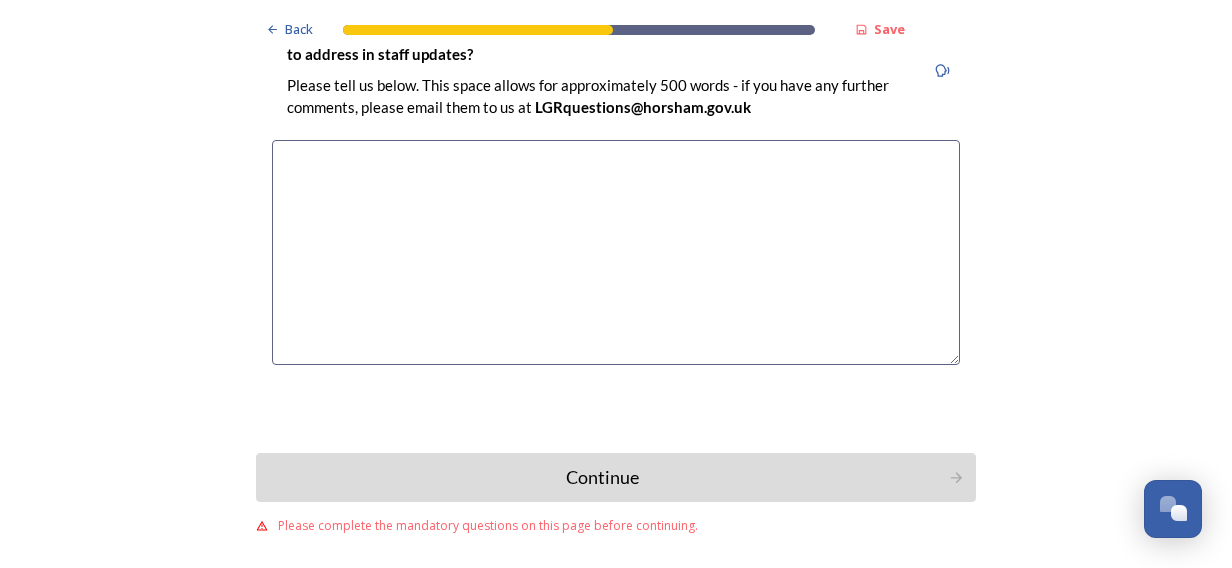scroll, scrollTop: 5469, scrollLeft: 0, axis: vertical 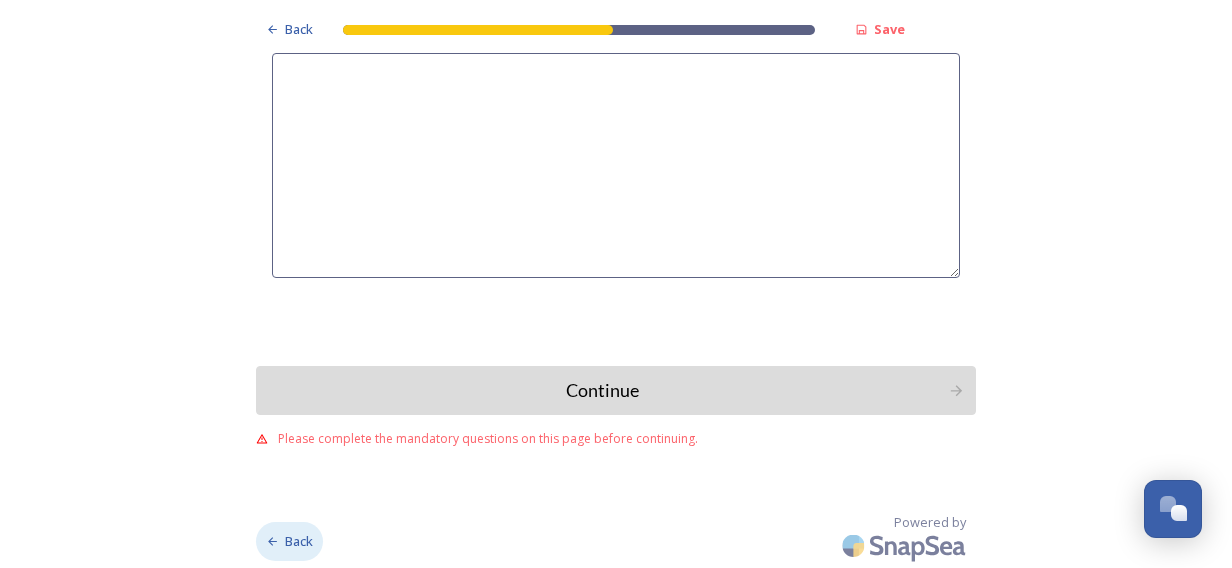 click on "Back" at bounding box center (289, 541) 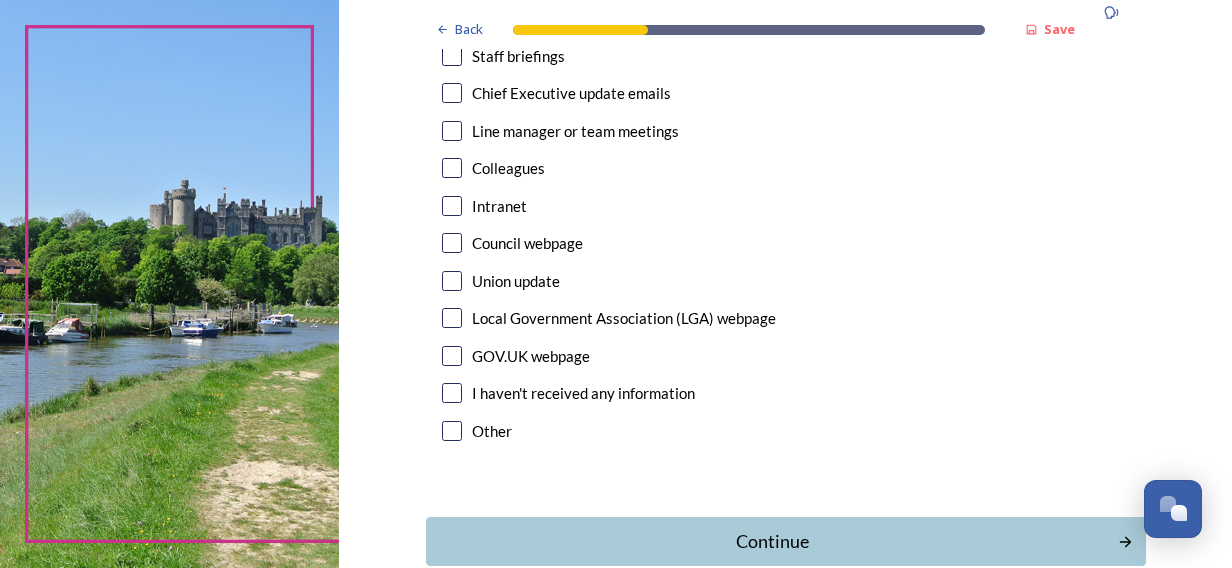 scroll, scrollTop: 1124, scrollLeft: 0, axis: vertical 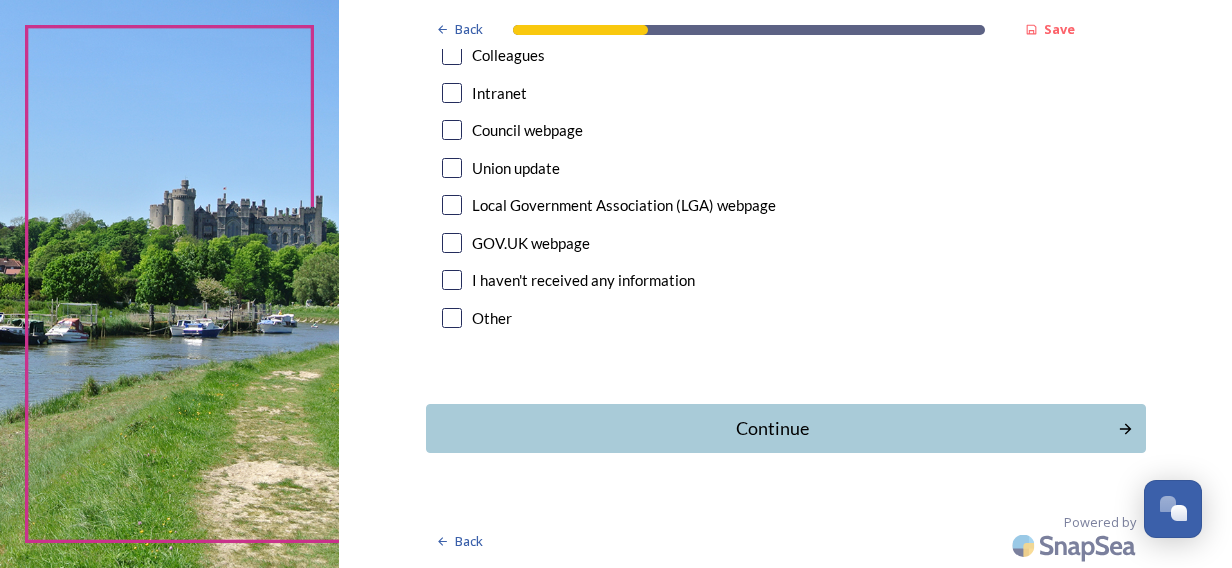 drag, startPoint x: 884, startPoint y: 340, endPoint x: 780, endPoint y: 438, distance: 142.89856 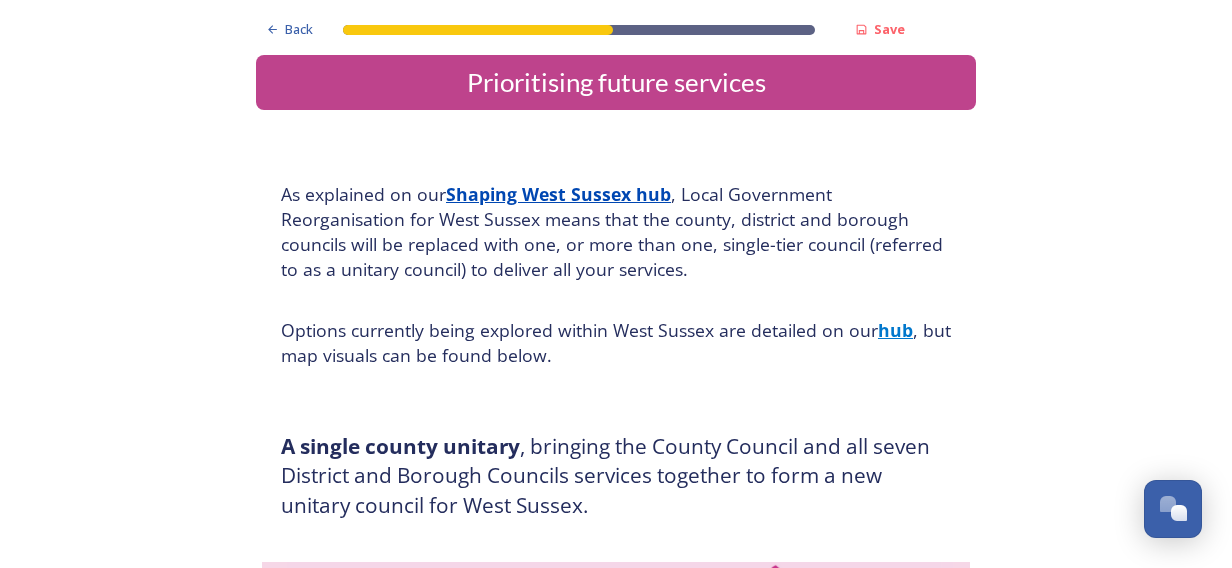 scroll, scrollTop: 16, scrollLeft: 0, axis: vertical 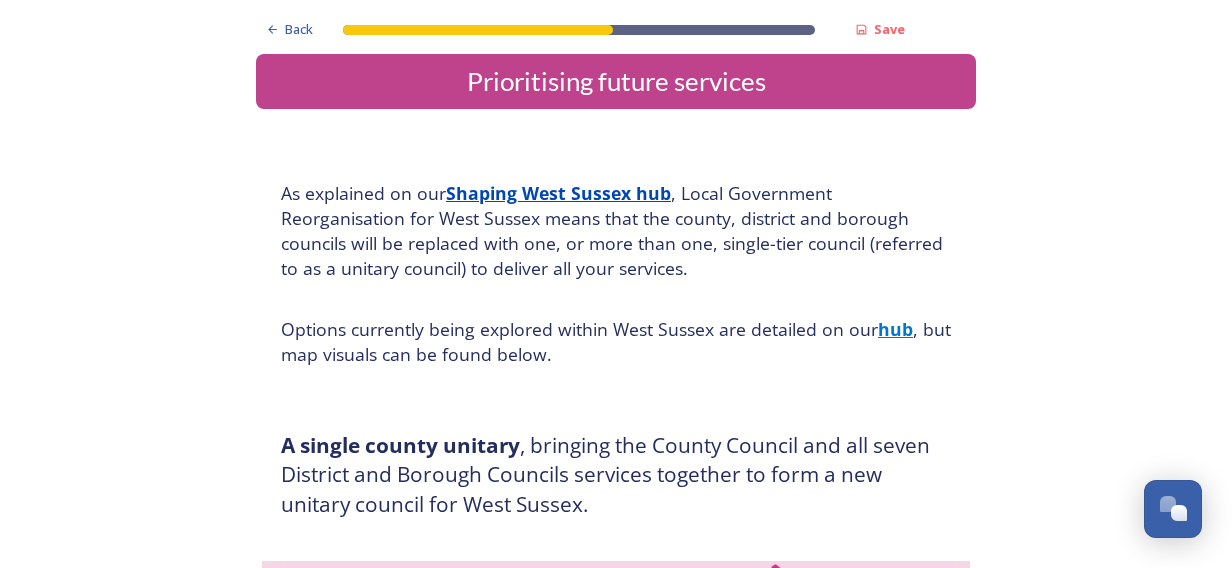 click on "As explained on our  Shaping West Sussex hub , Local Government Reorganisation for West Sussex means that the county, district and borough councils will be replaced with one, or more than one, single-tier council (referred to as a unitary council) to deliver all your services." at bounding box center (616, 231) 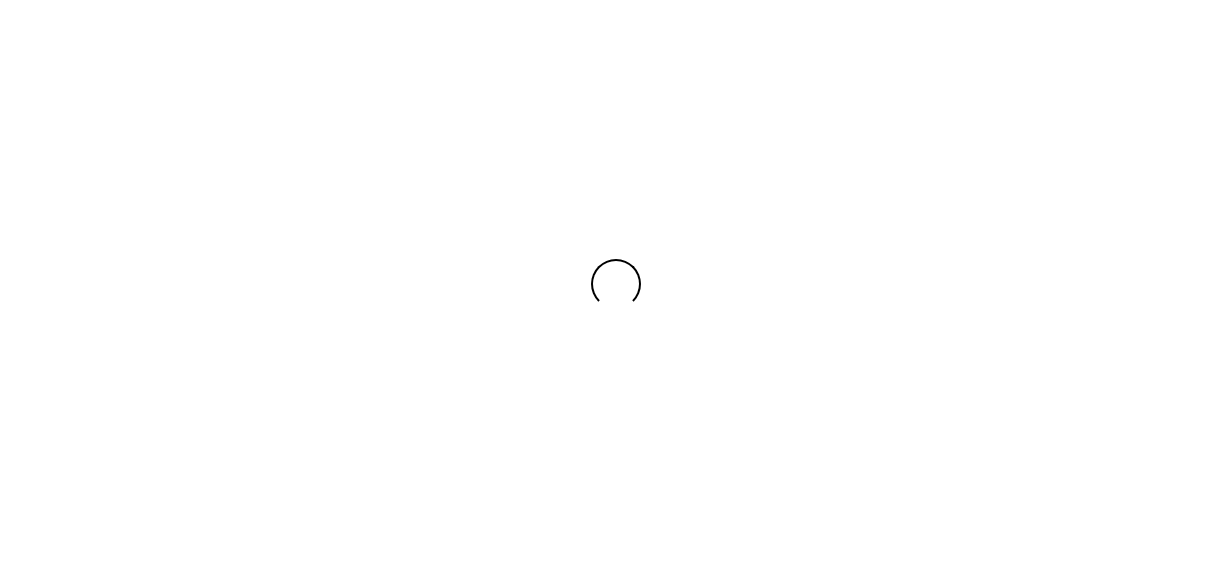 scroll, scrollTop: 0, scrollLeft: 0, axis: both 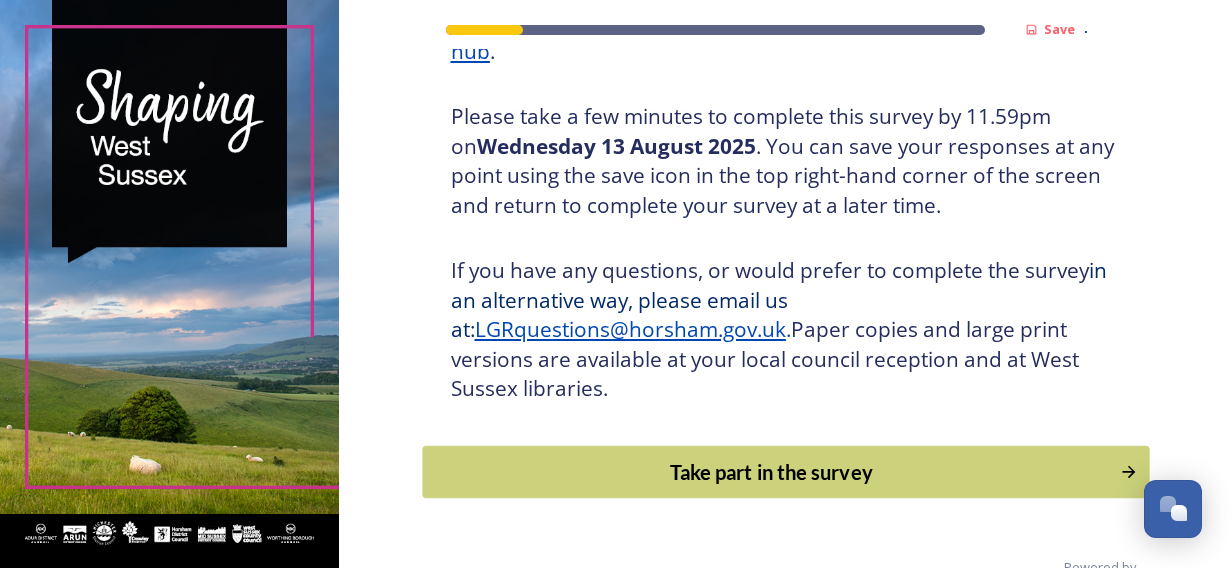 click on "Take part in the survey" at bounding box center (771, 472) 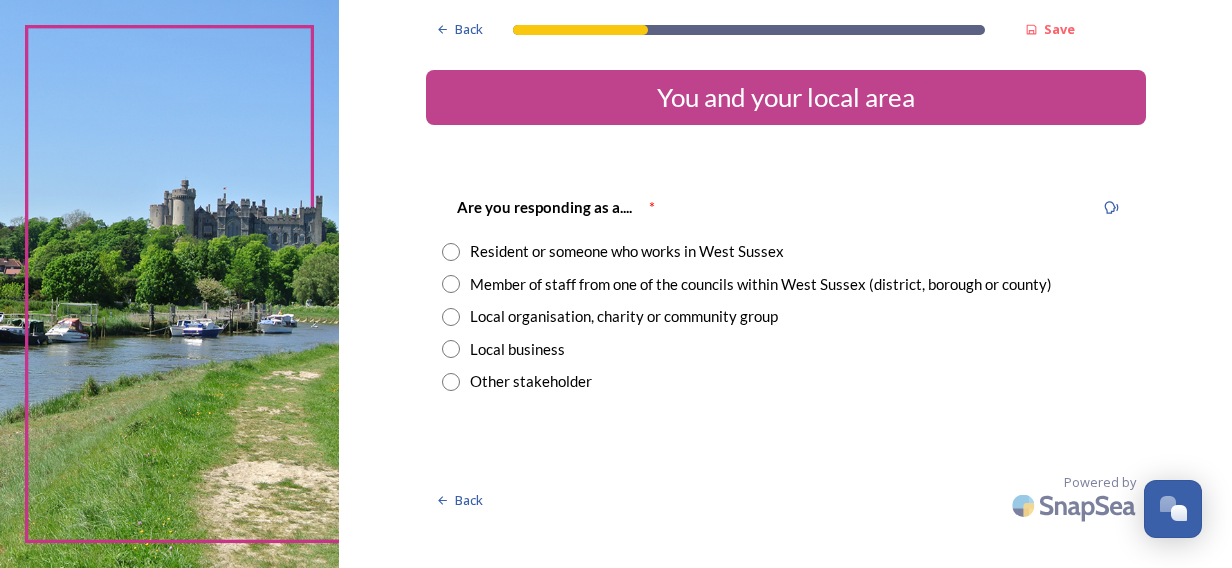 click on "Resident or someone who works in West Sussex" at bounding box center [627, 251] 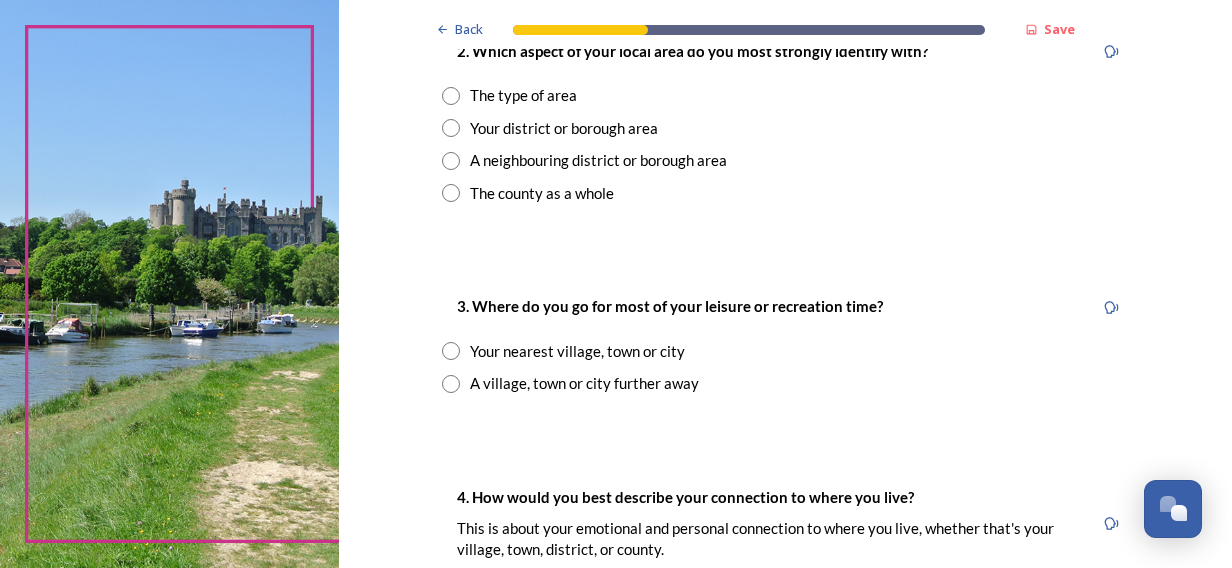 scroll, scrollTop: 806, scrollLeft: 0, axis: vertical 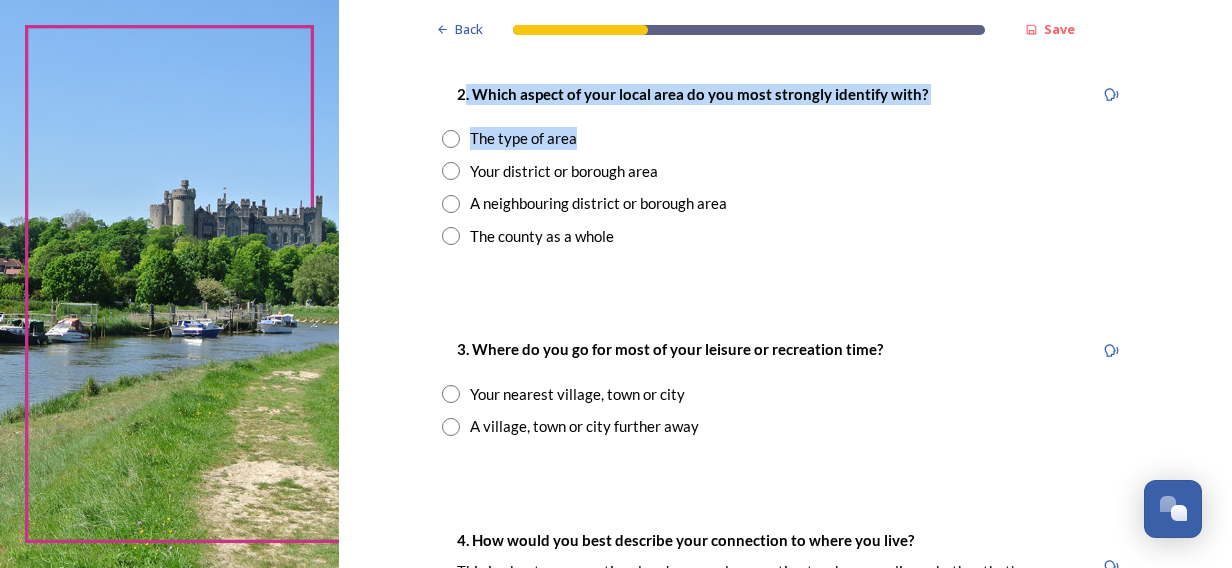 drag, startPoint x: 588, startPoint y: 144, endPoint x: 454, endPoint y: 104, distance: 139.84277 